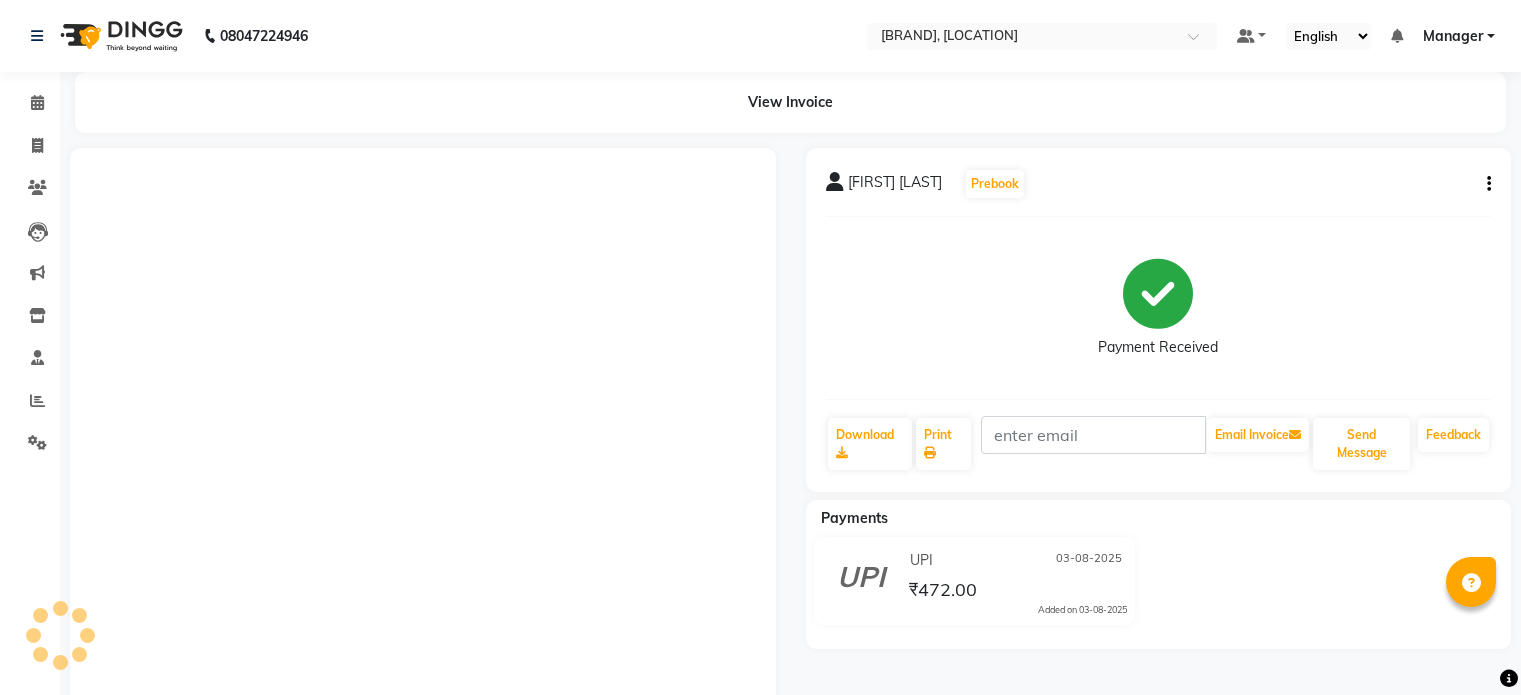 scroll, scrollTop: 0, scrollLeft: 0, axis: both 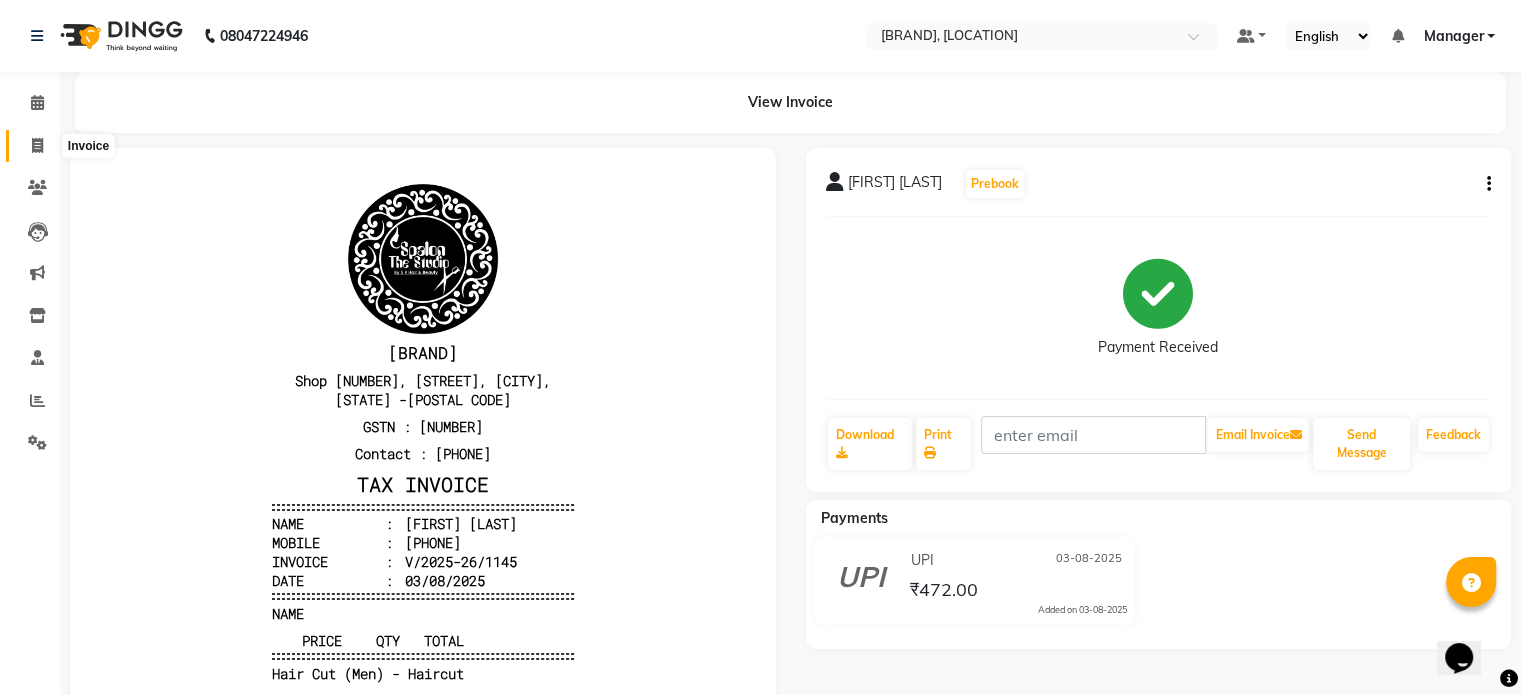 click 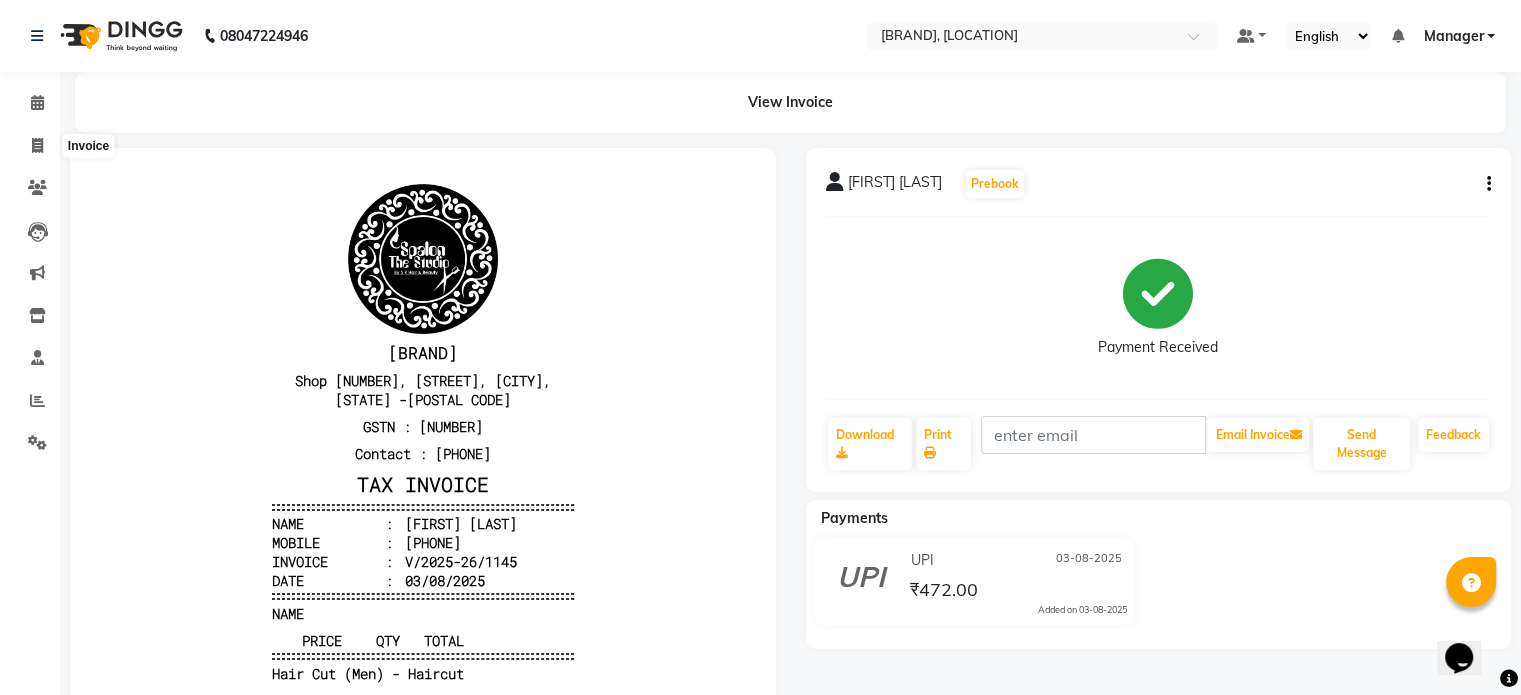 select on "service" 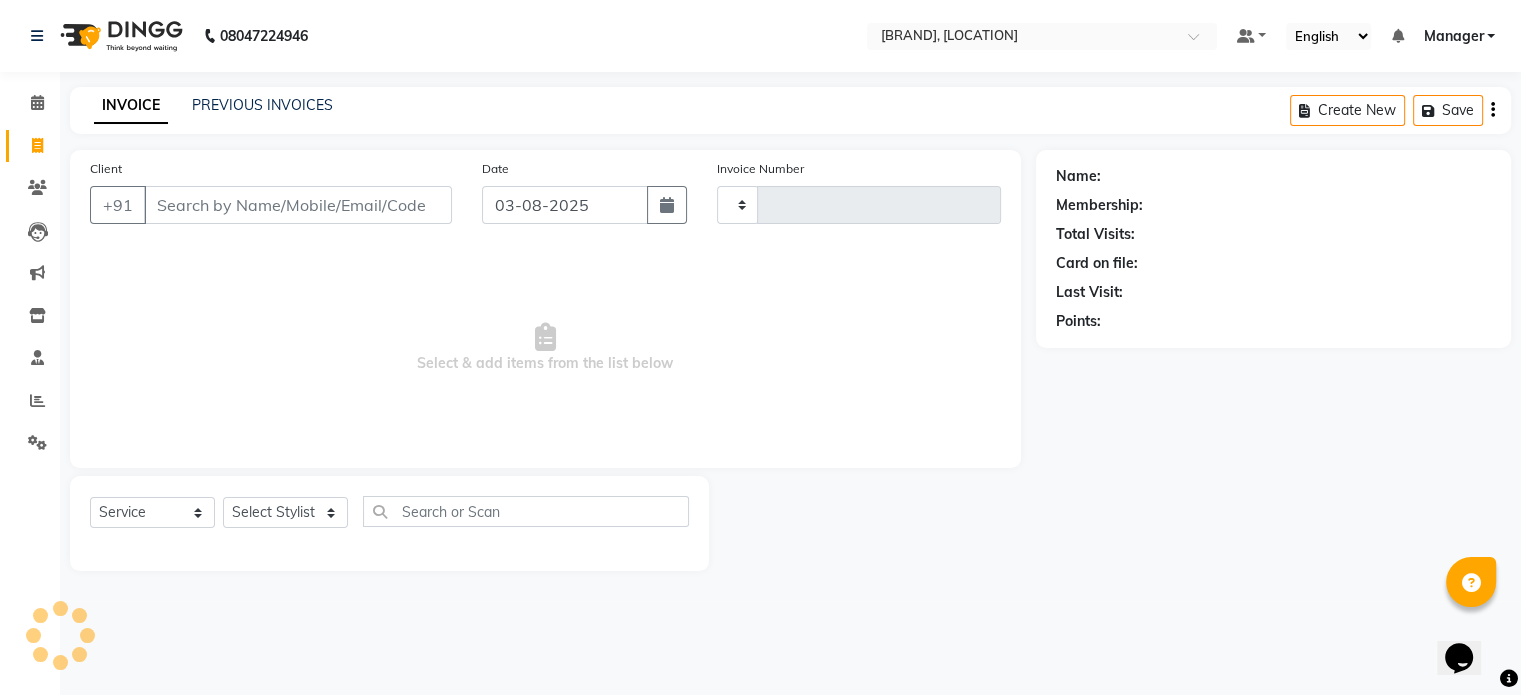 type on "1146" 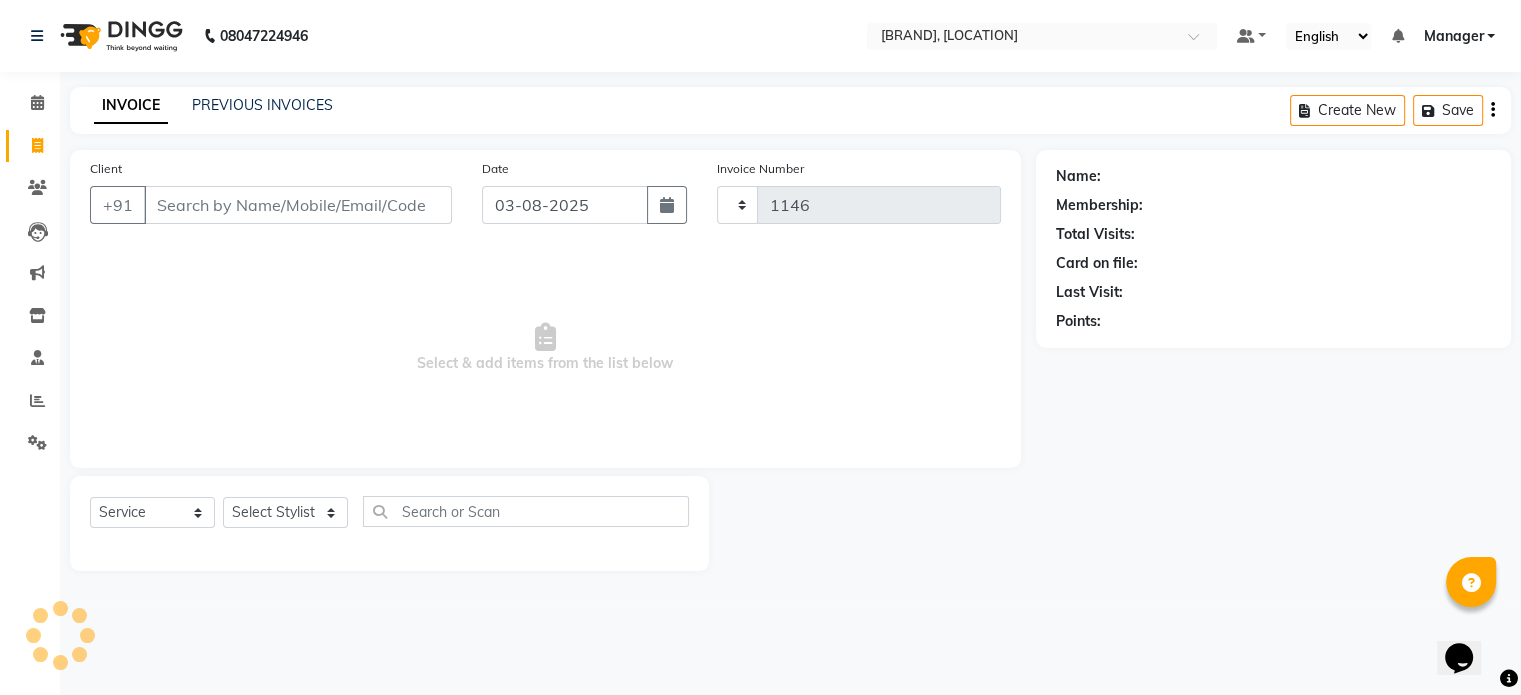 select on "903" 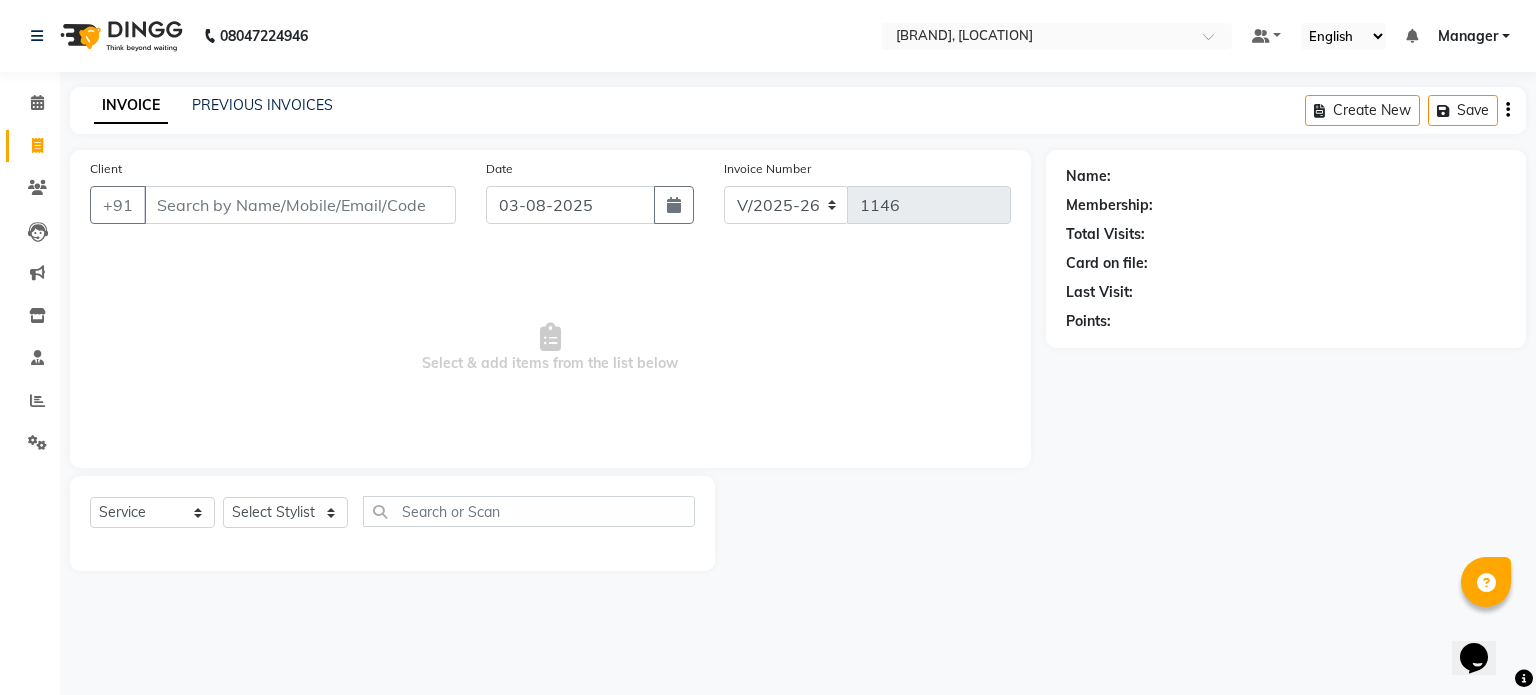 click on "Client" at bounding box center [300, 205] 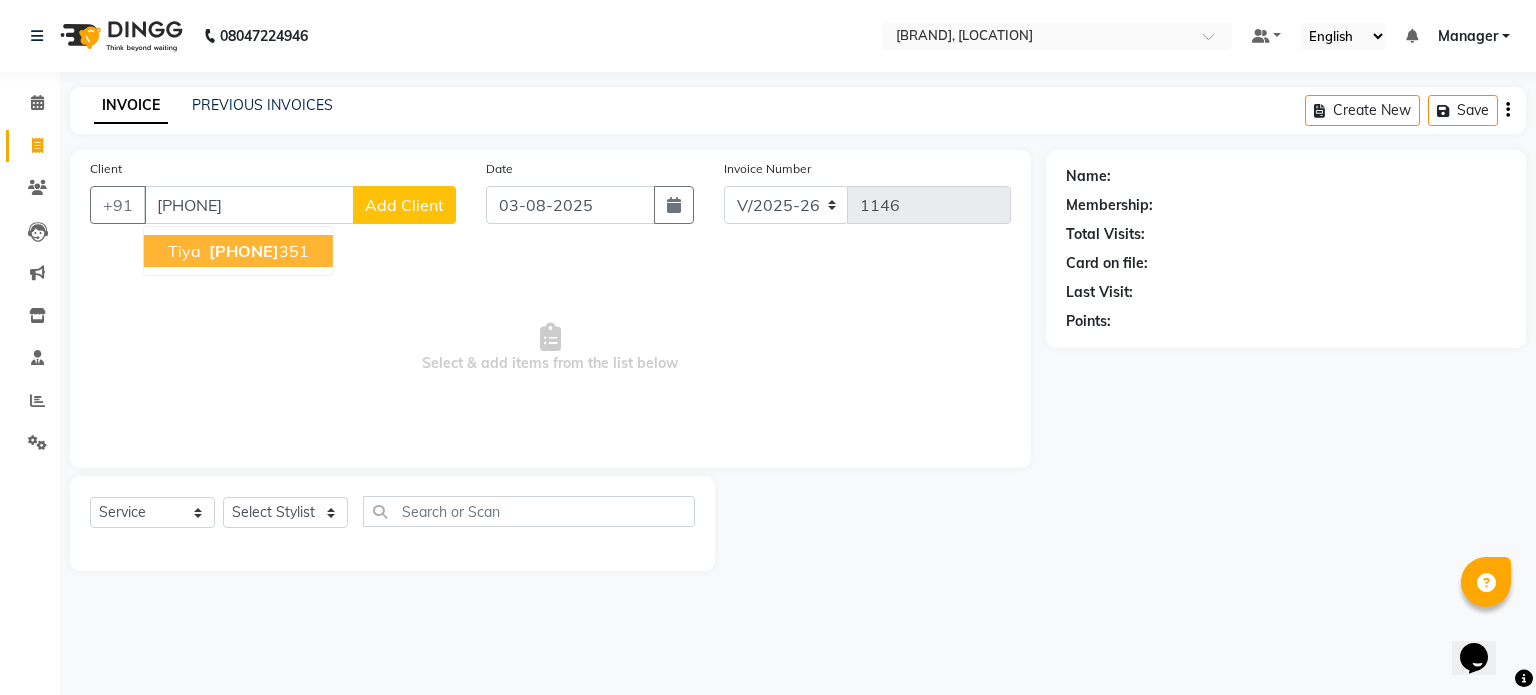 click on "[PHONE] [NUMBER]" at bounding box center [257, 251] 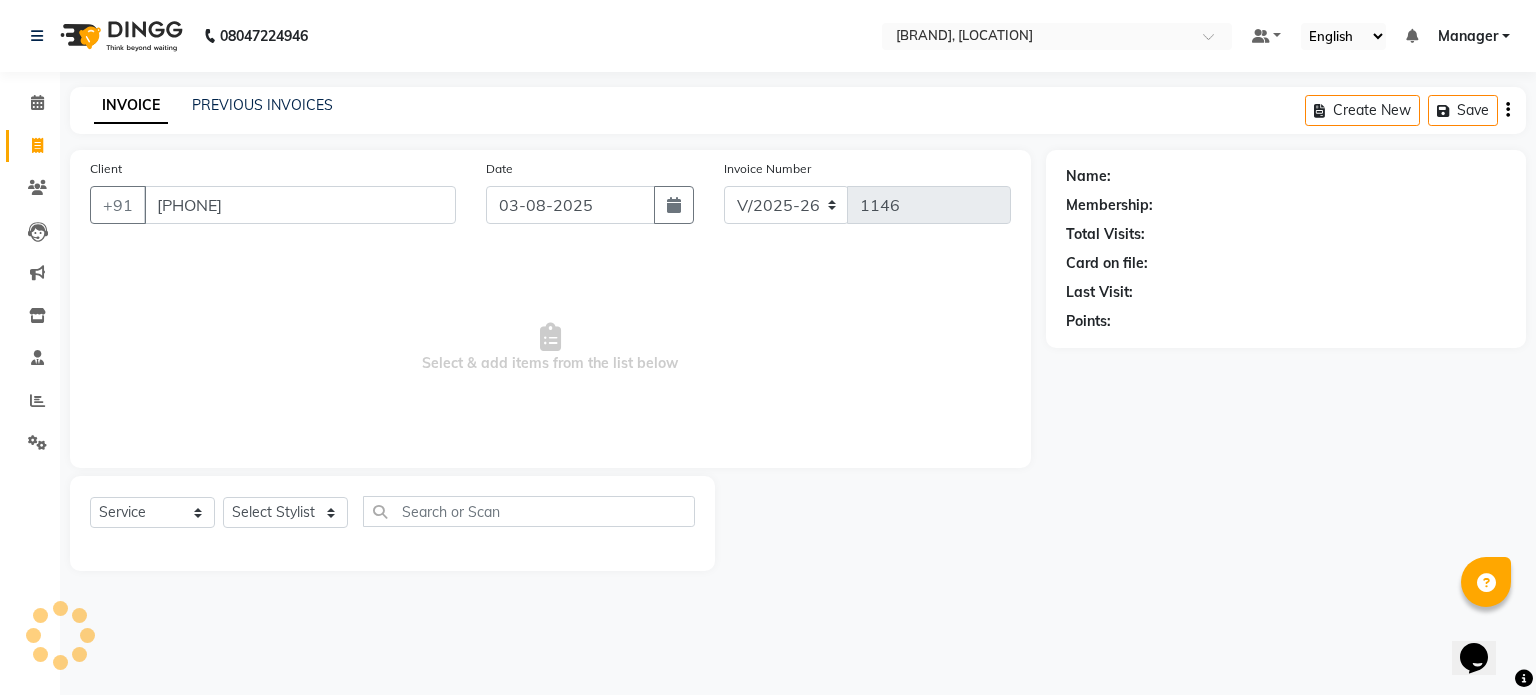 type on "[PHONE]" 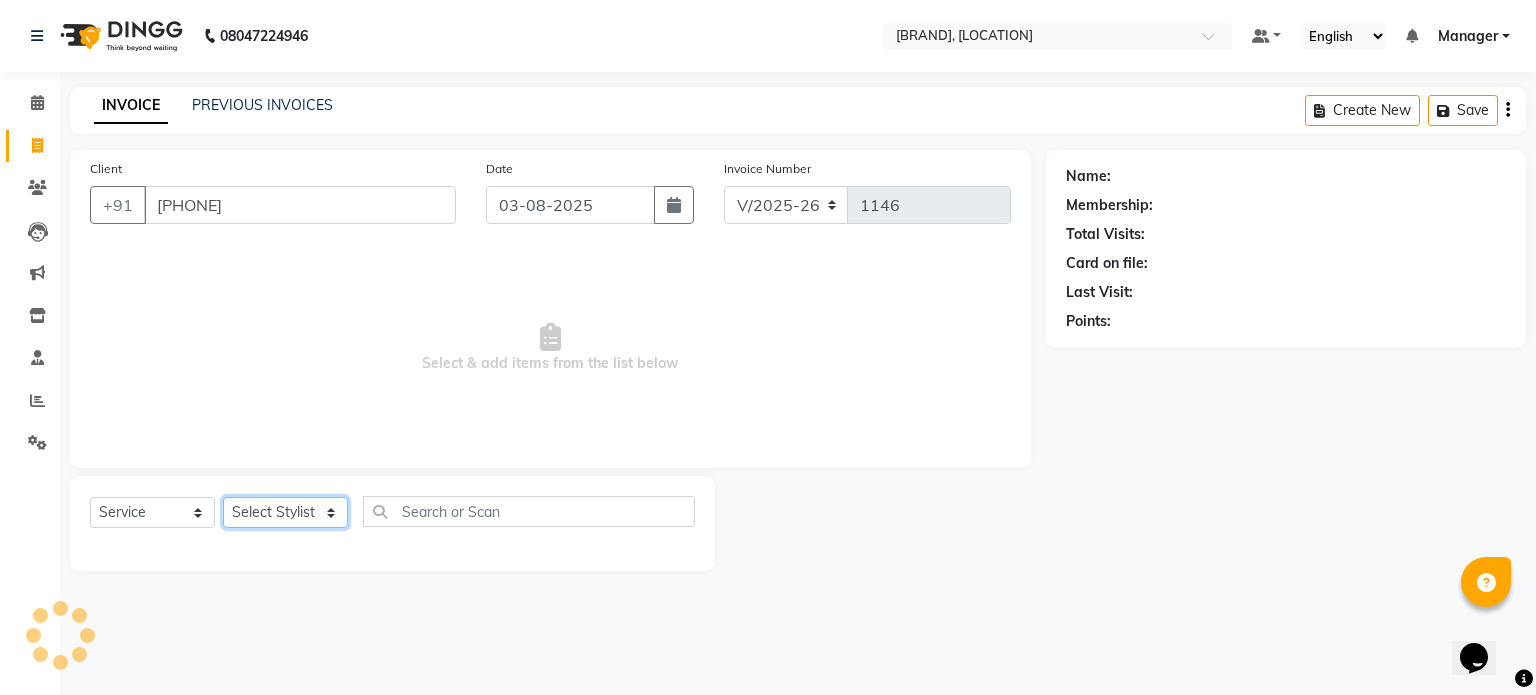 click on "Select Stylist [NAME] [NAME] [NAME] [NAME] [NAME] [NAME] [NAME] [NAME] [NAME] [NAME] [NAME] [NAME] [NAME] [NAME] [NAME]" 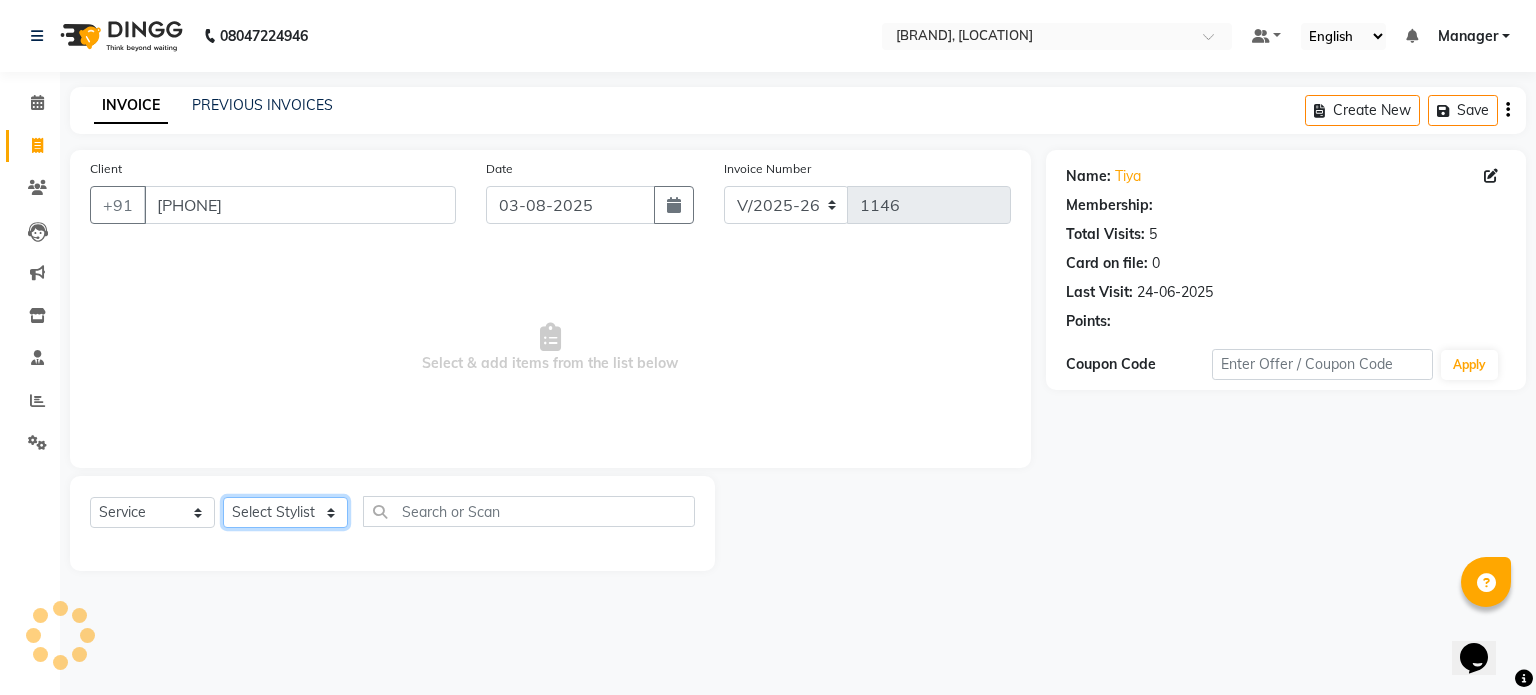 select on "[NUMBER]" 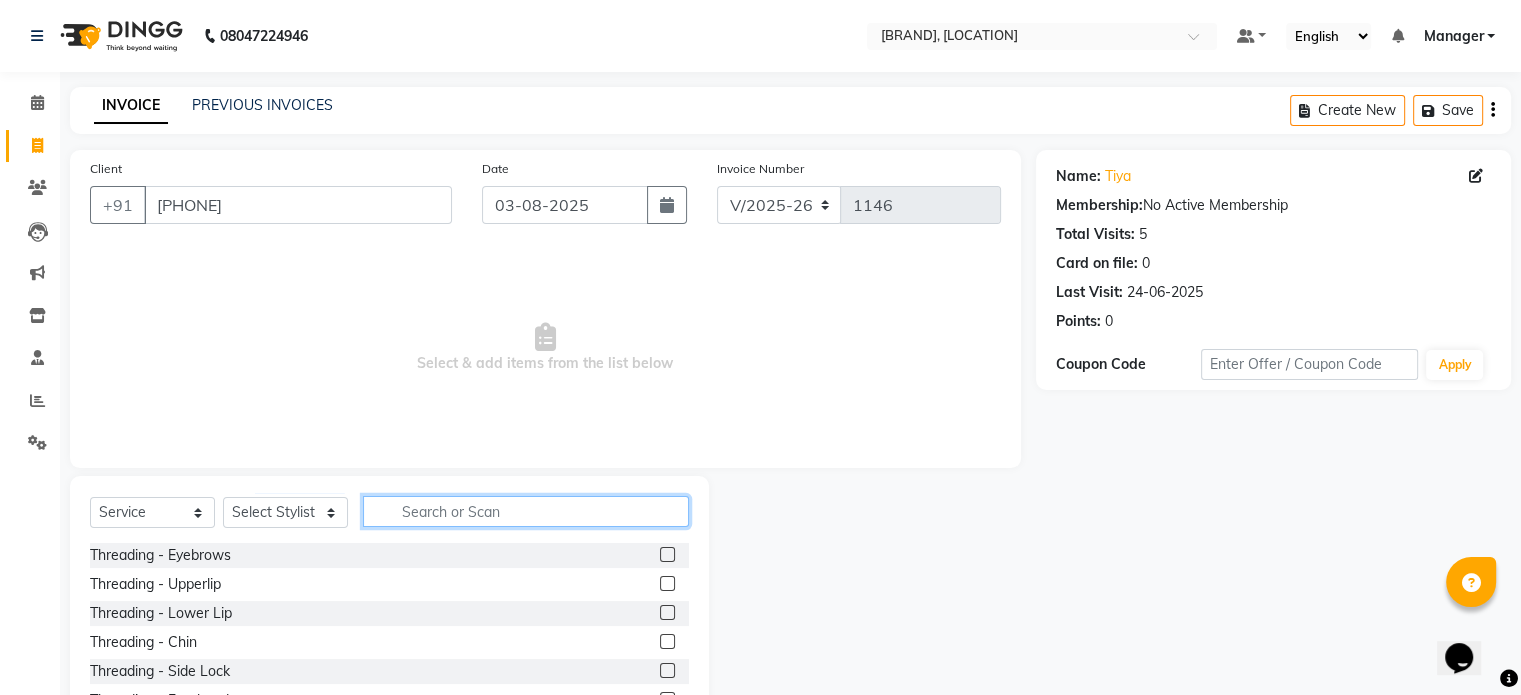 click 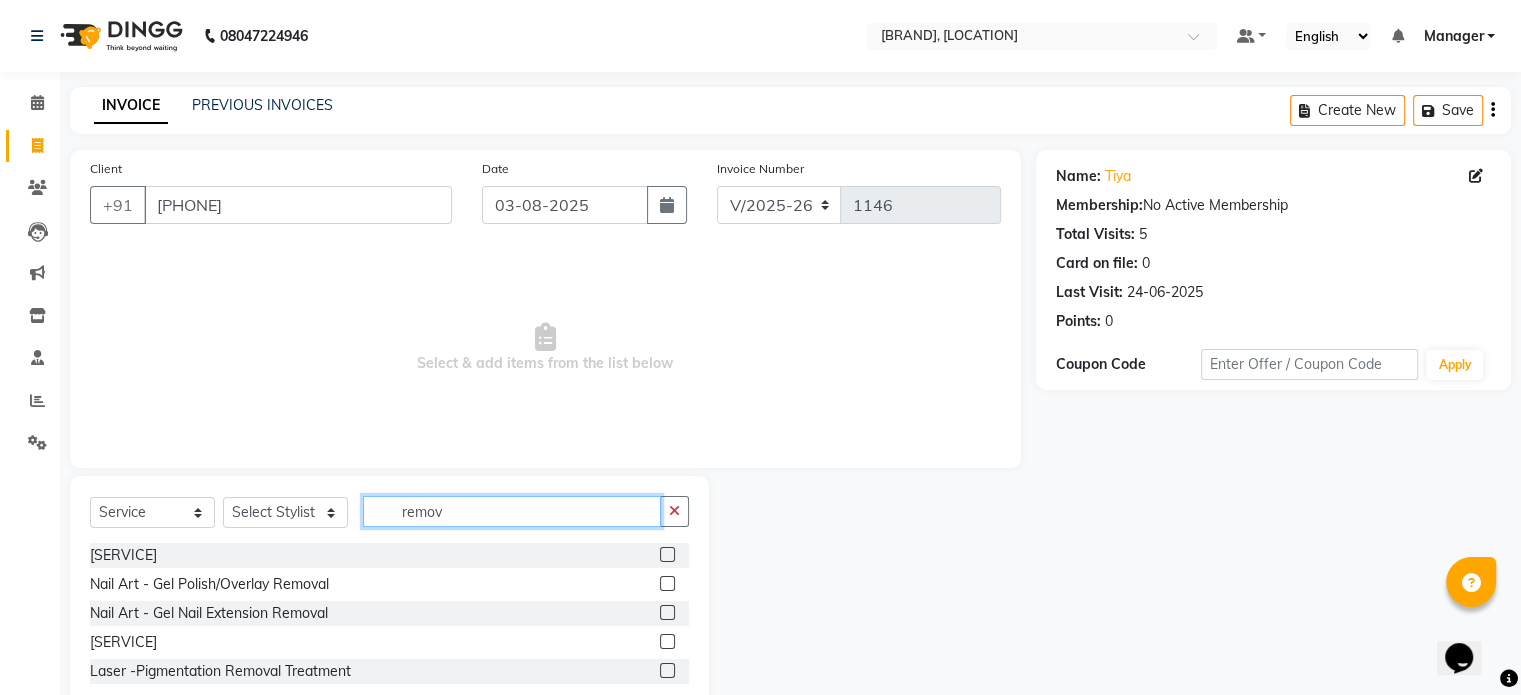 type on "remov" 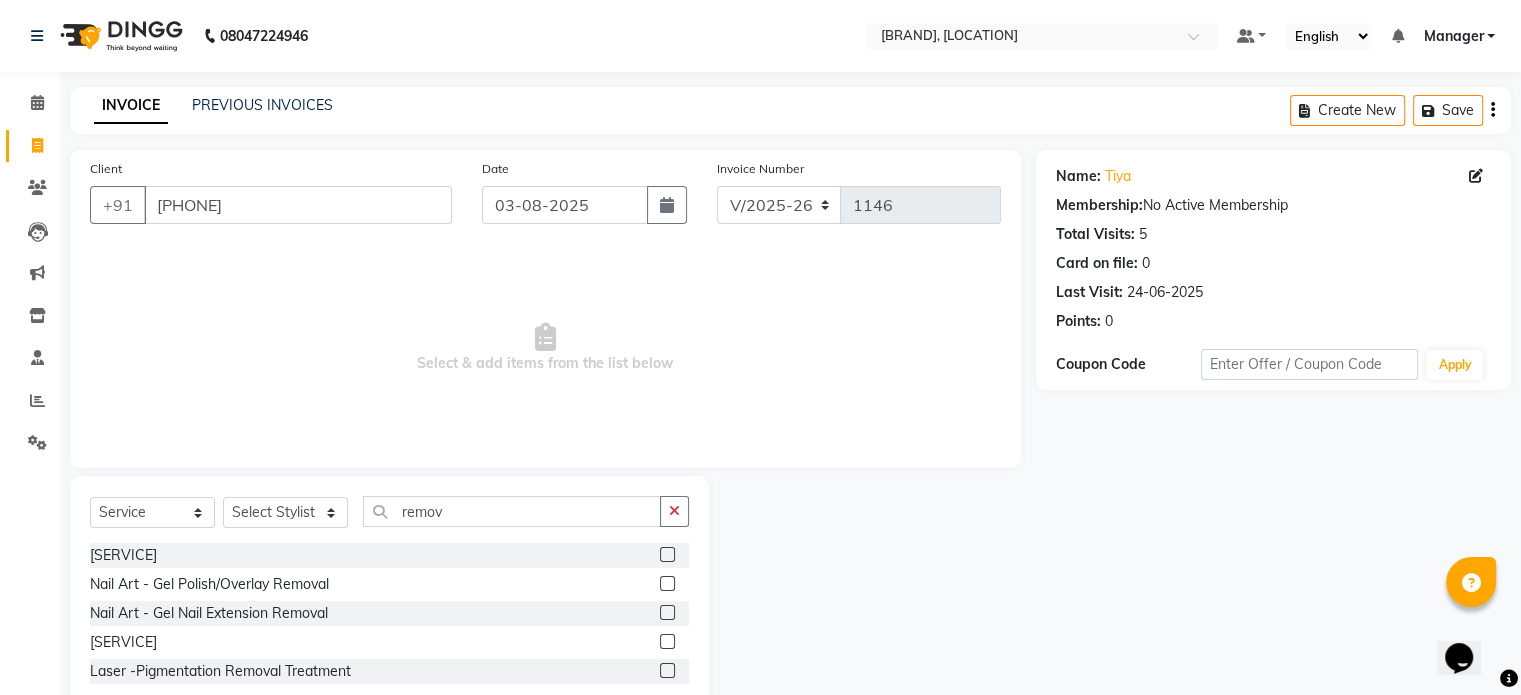 click 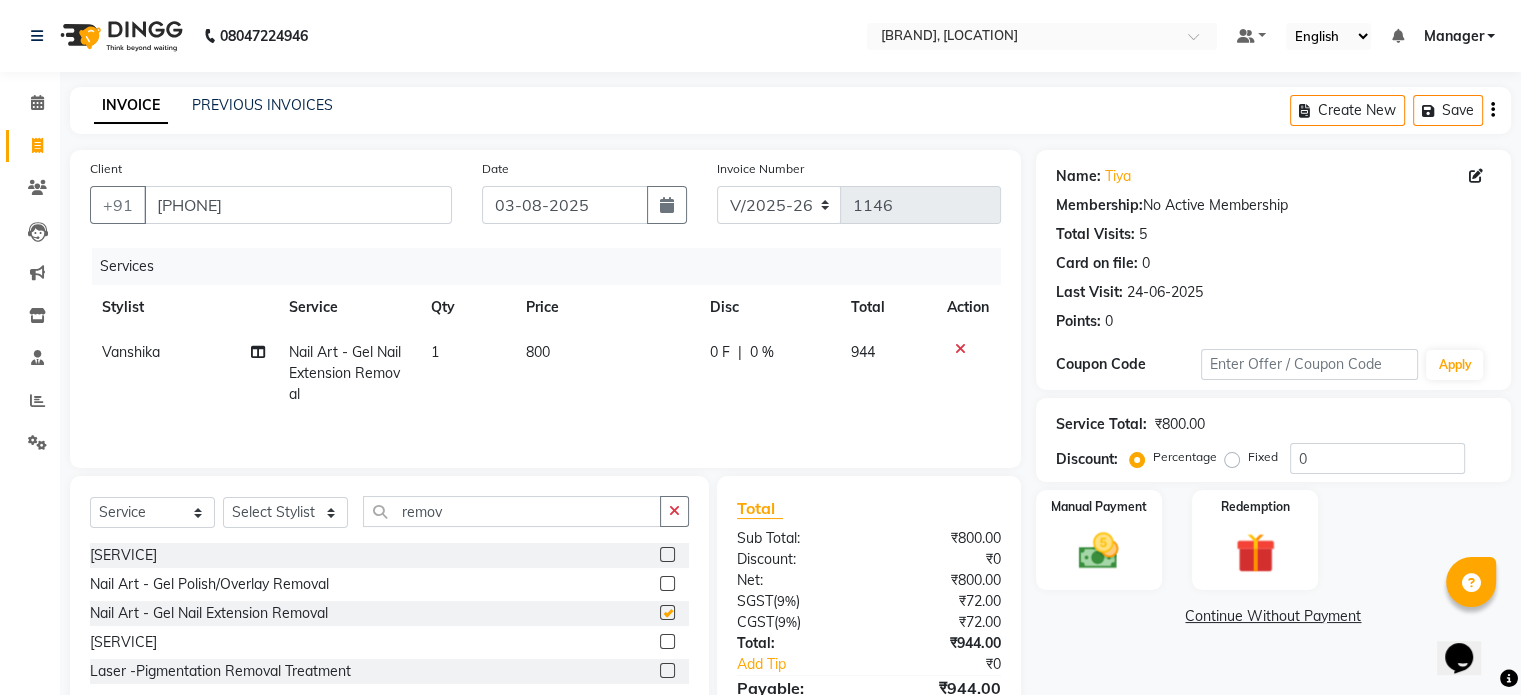 checkbox on "false" 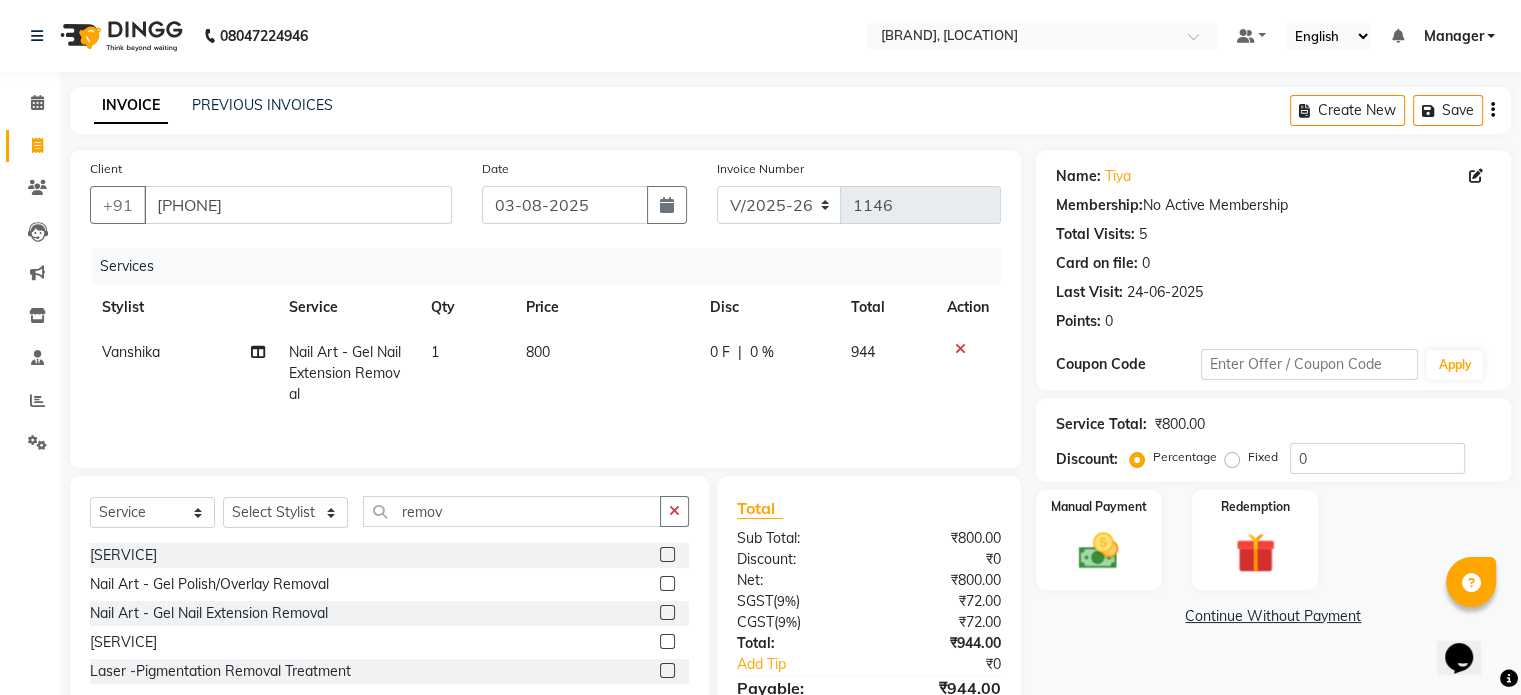 click on "800" 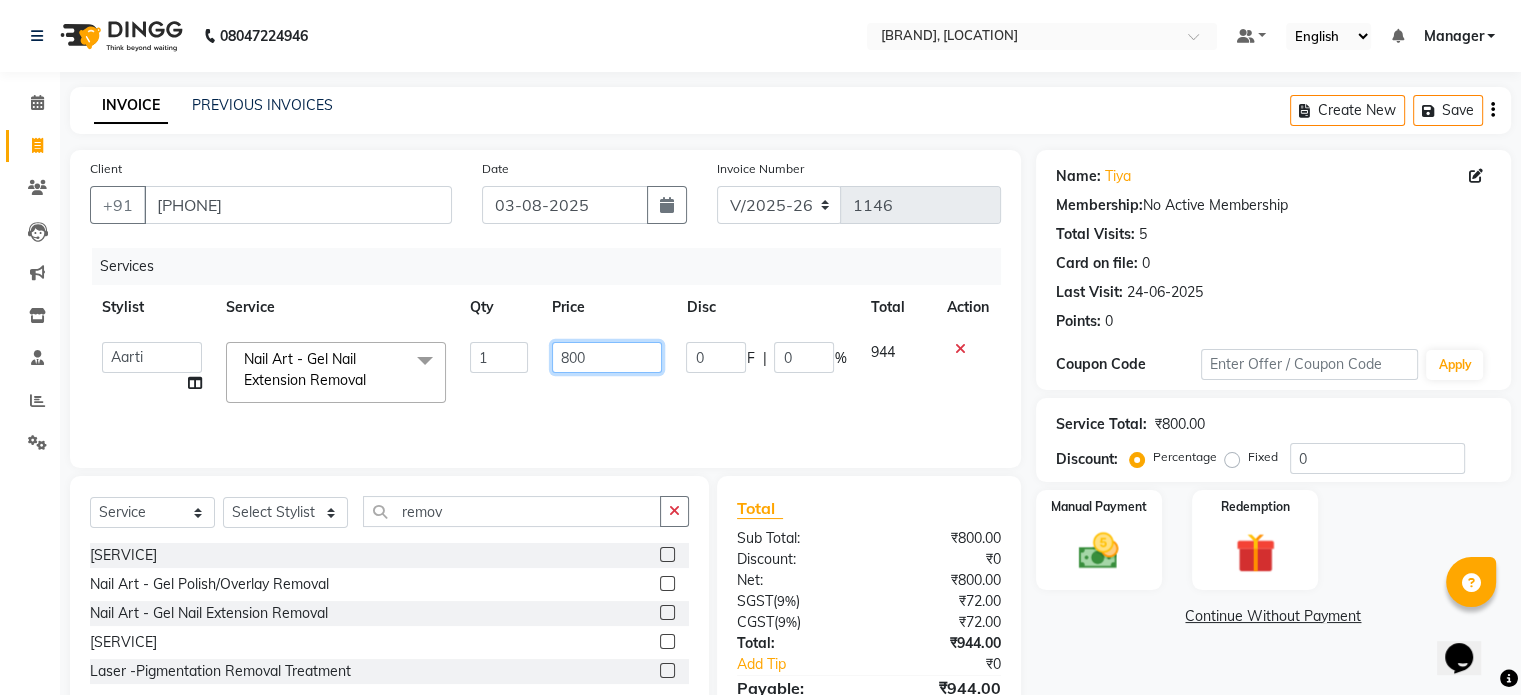 click on "800" 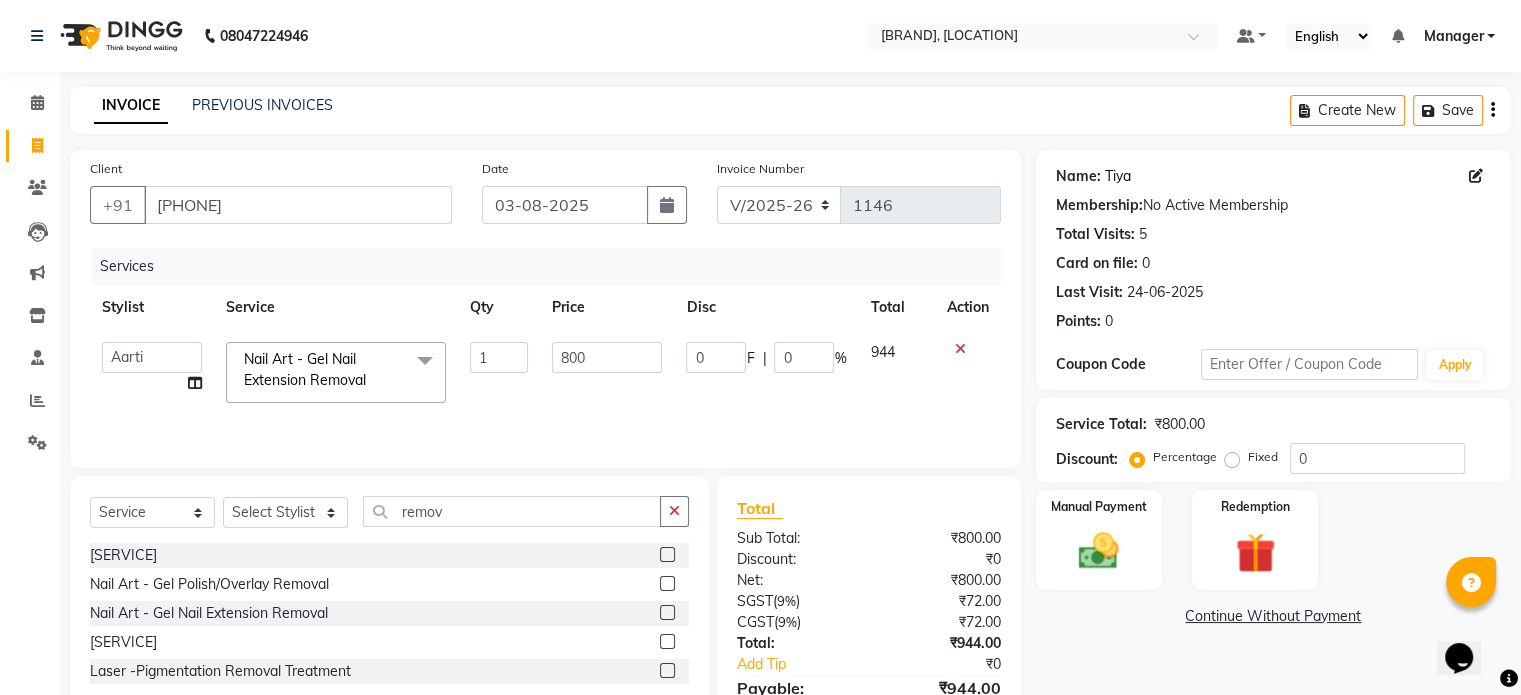 click on "Tiya" 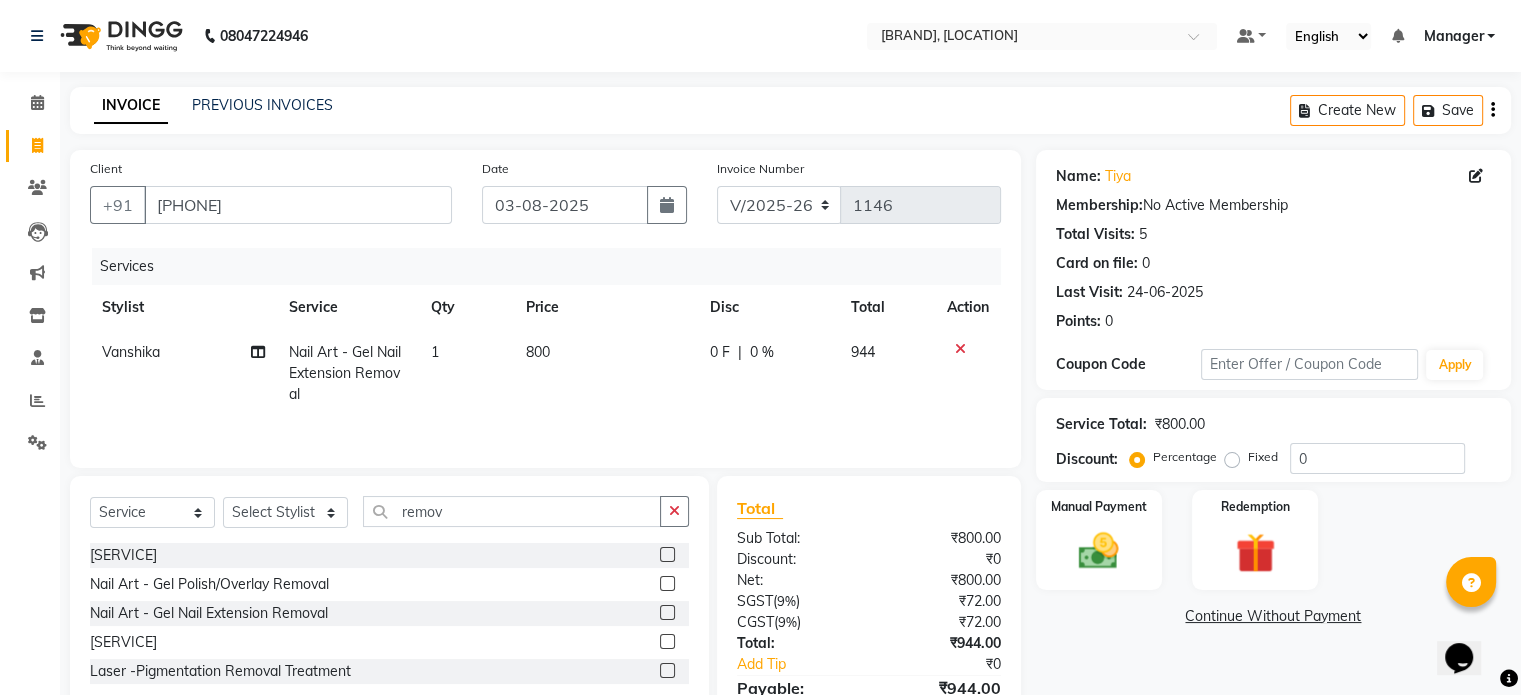click on "800" 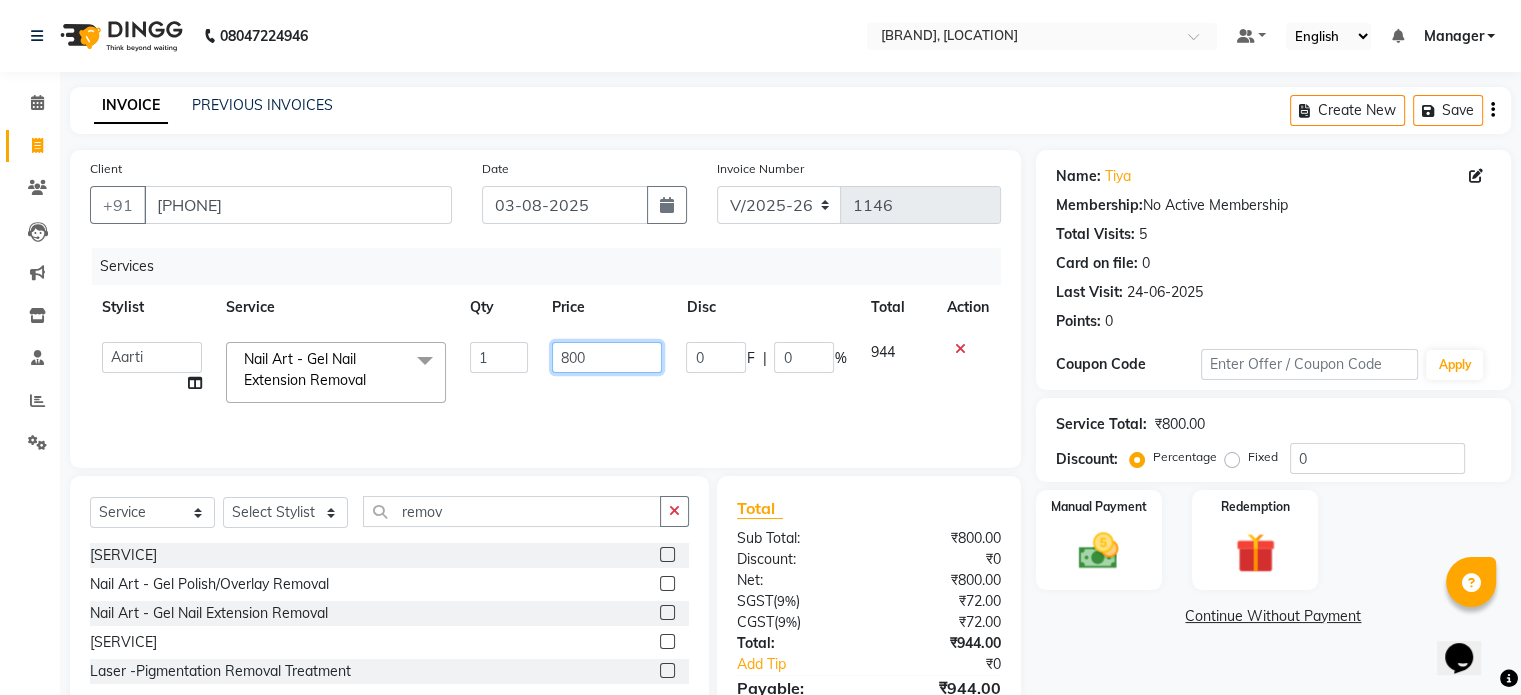 click on "800" 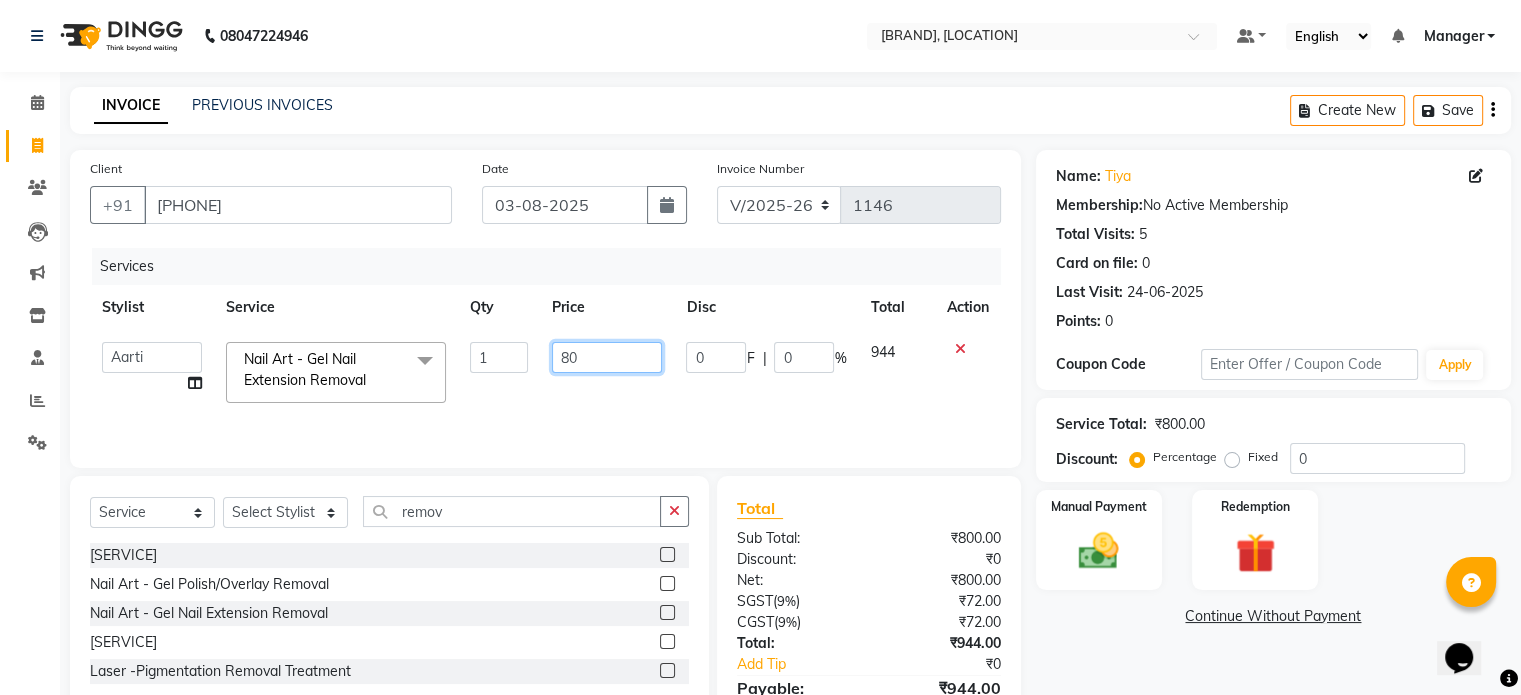 type on "8" 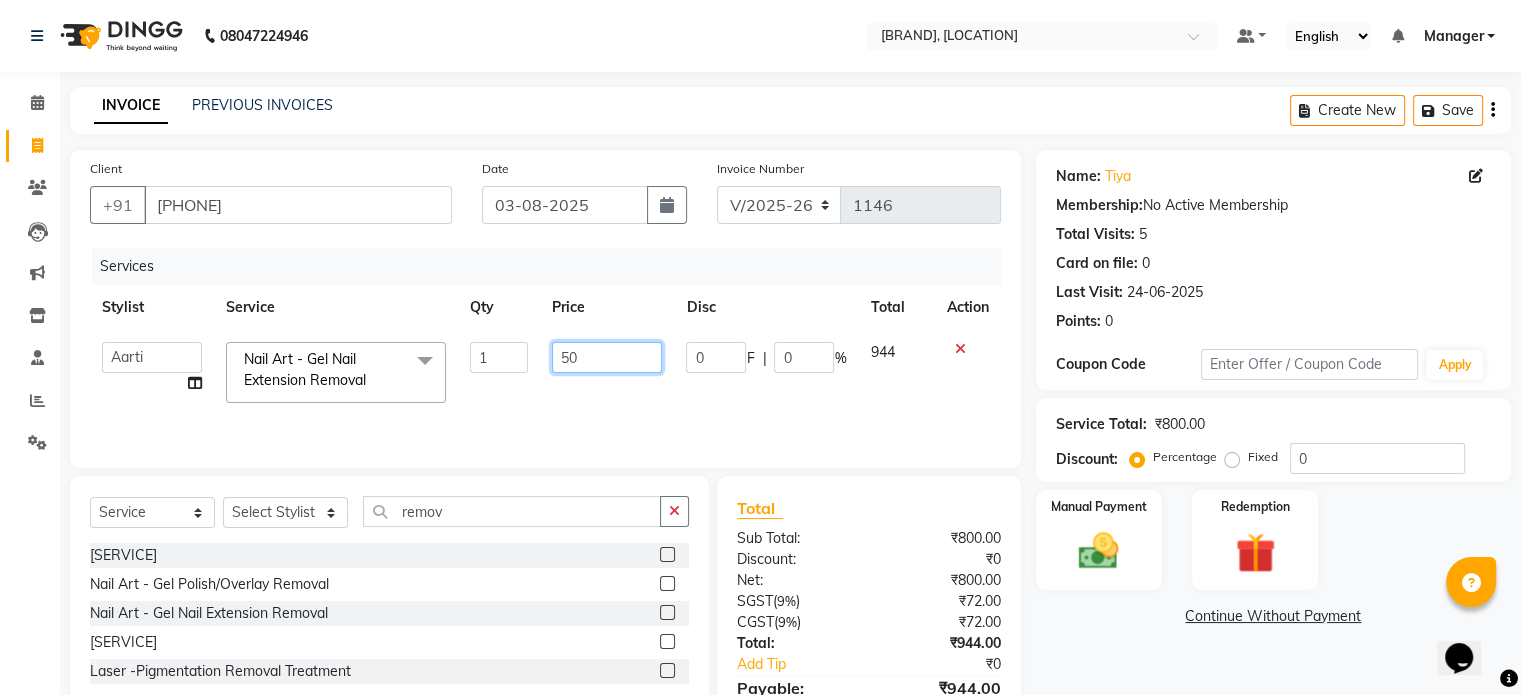 type on "500" 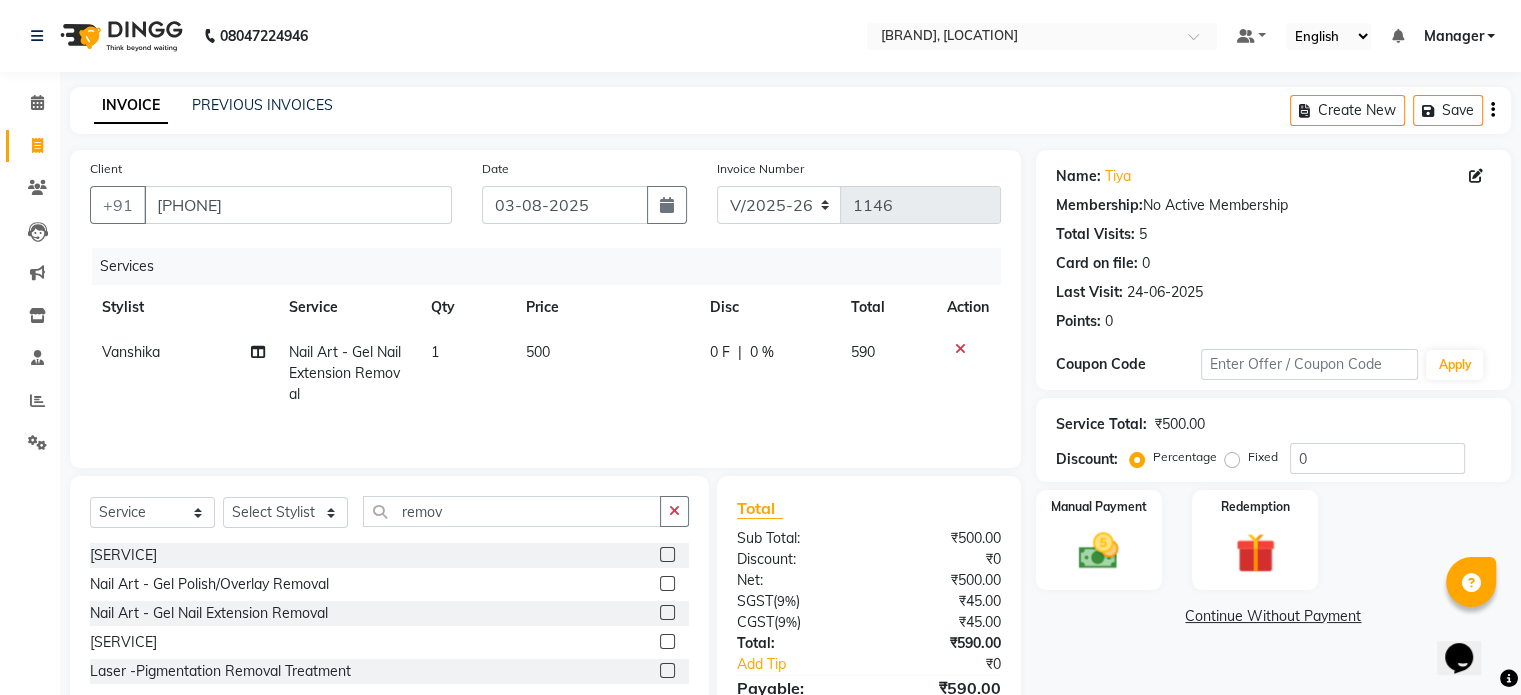 click on "[NAME] Nail Art - Gel Nail Extension Removal [PRICE] [PERCENTAGE] [PRICE]" 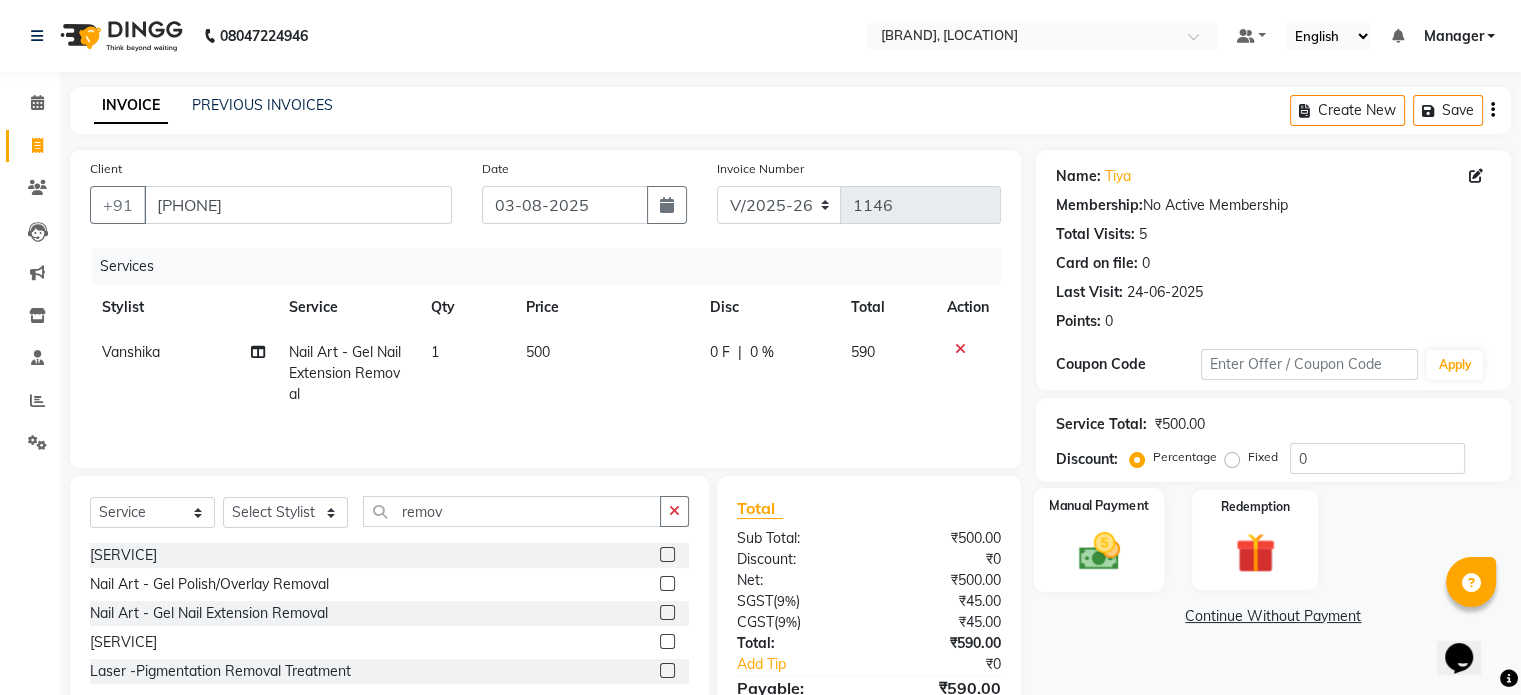click 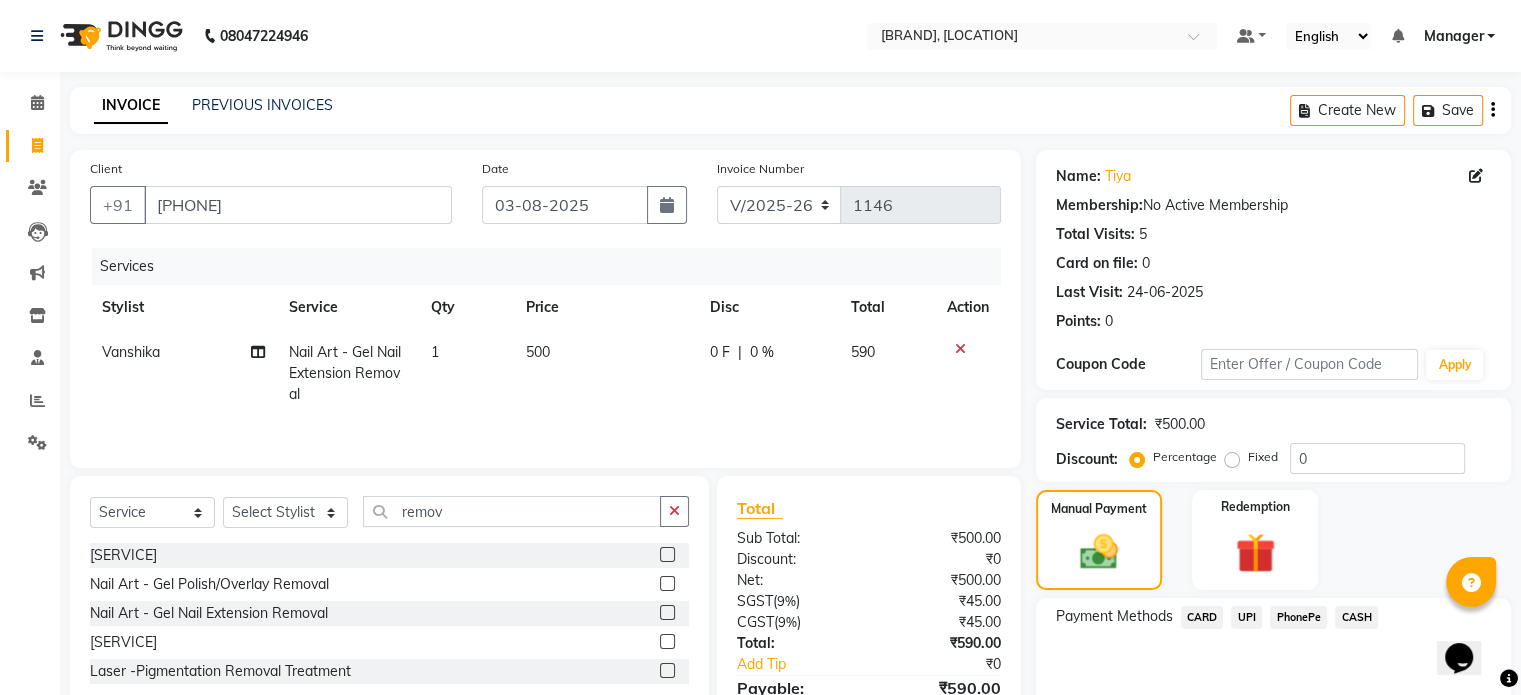 scroll, scrollTop: 105, scrollLeft: 0, axis: vertical 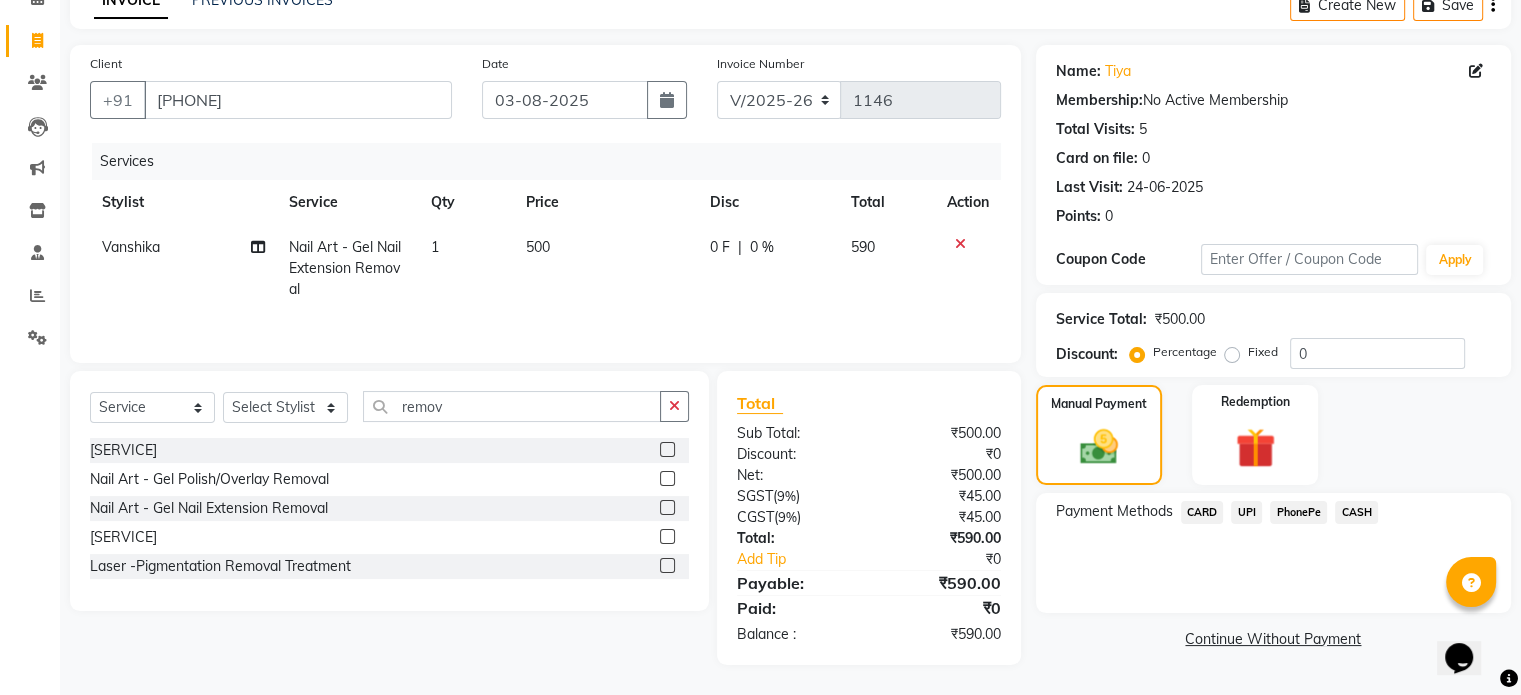 click on "UPI" 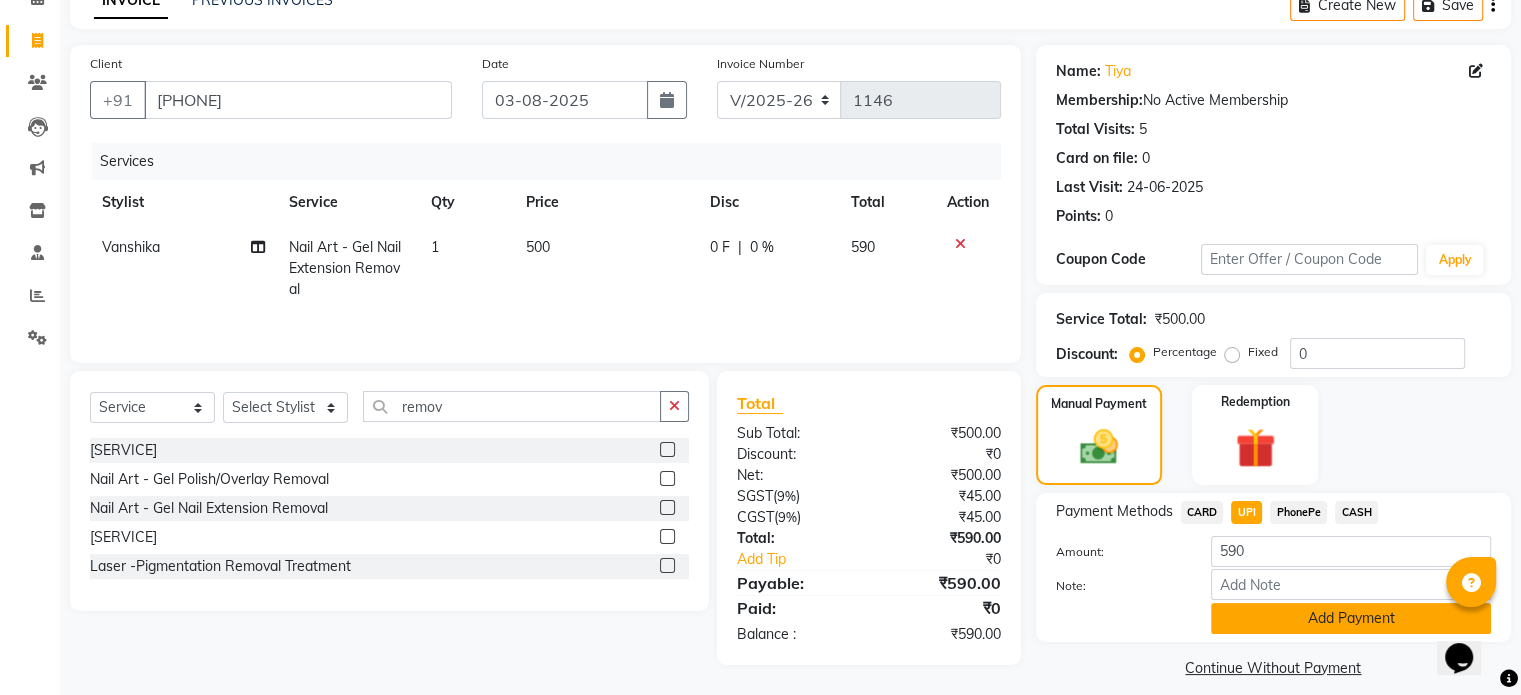 scroll, scrollTop: 124, scrollLeft: 0, axis: vertical 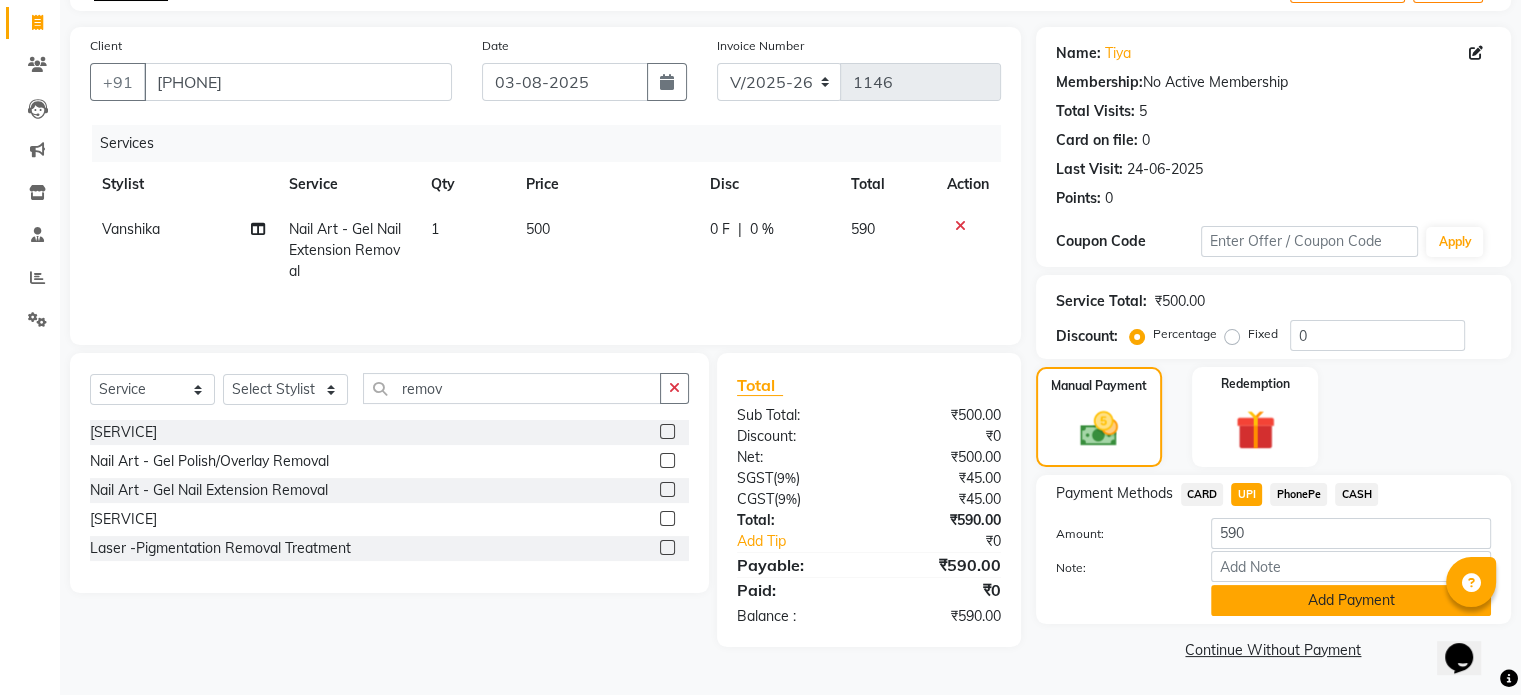 click on "Add Payment" 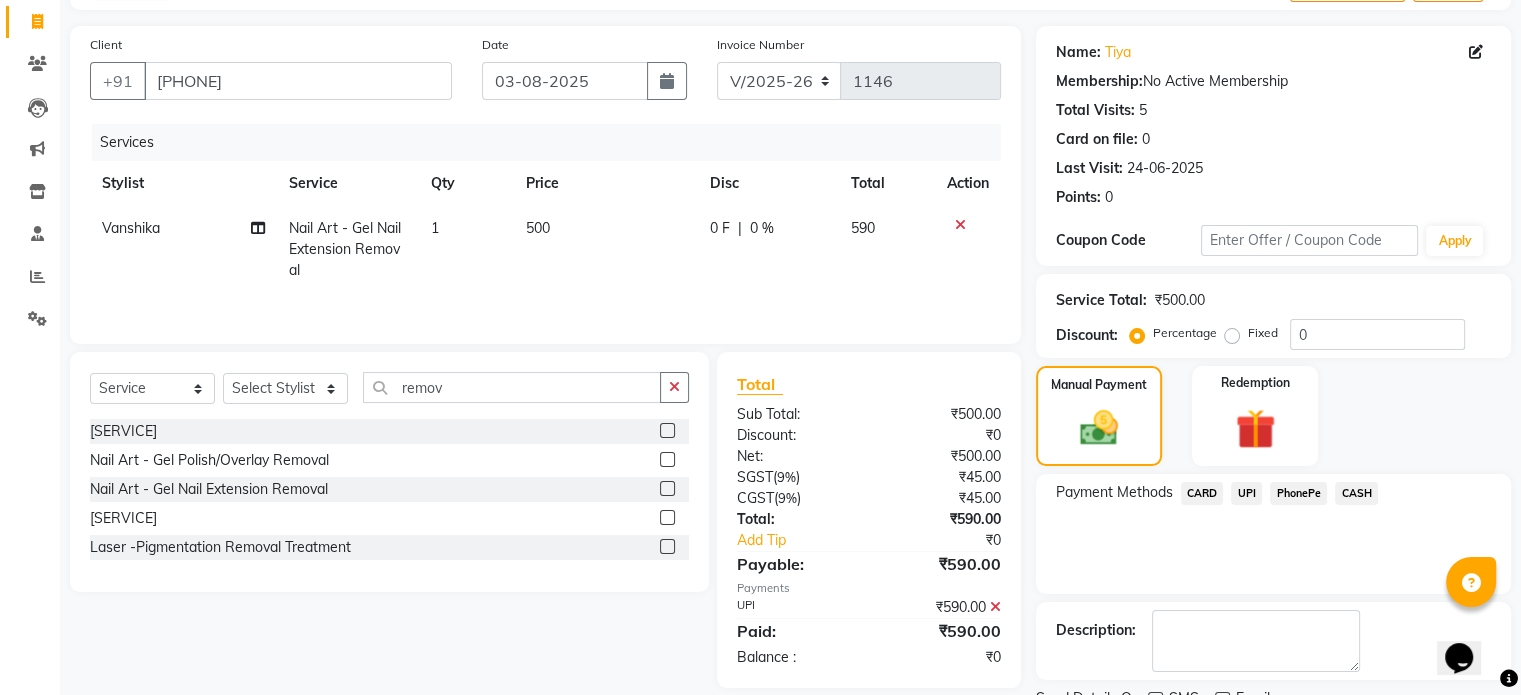scroll, scrollTop: 205, scrollLeft: 0, axis: vertical 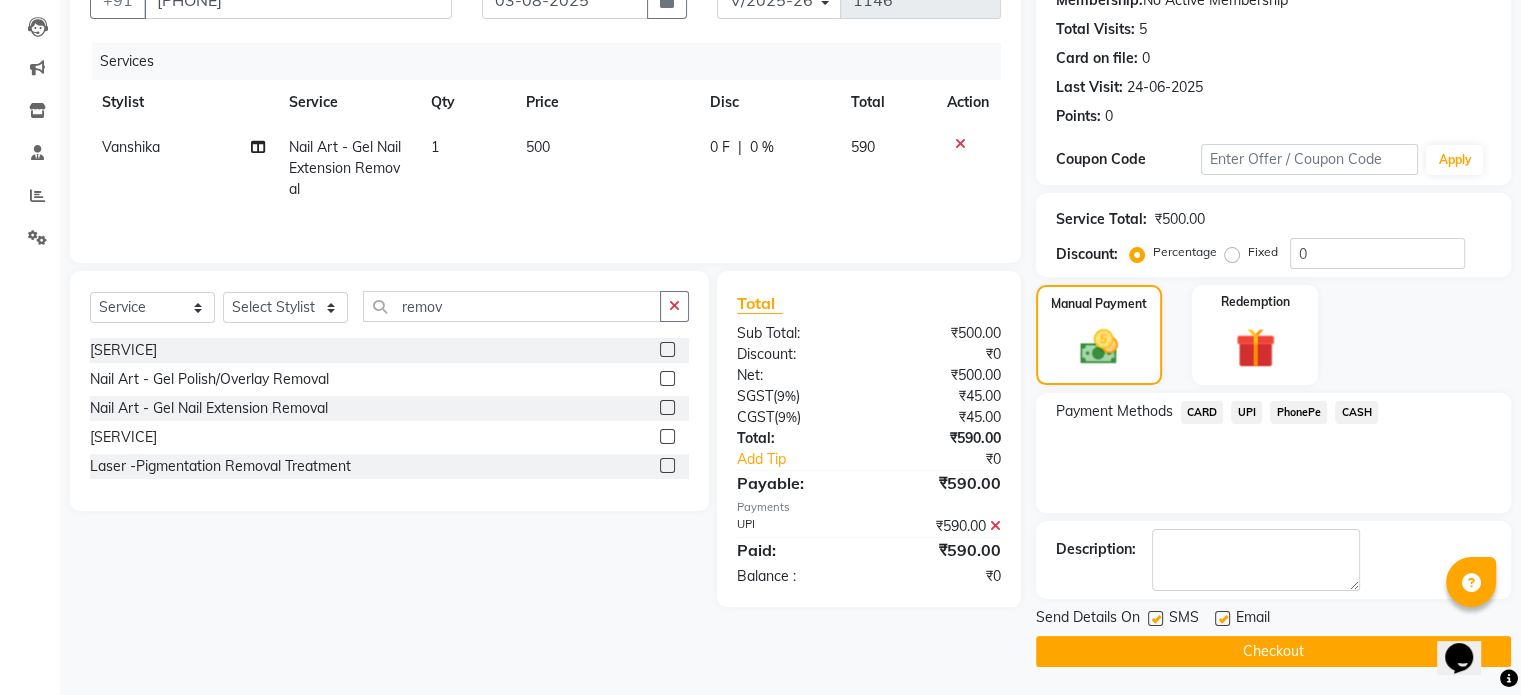 click on "Checkout" 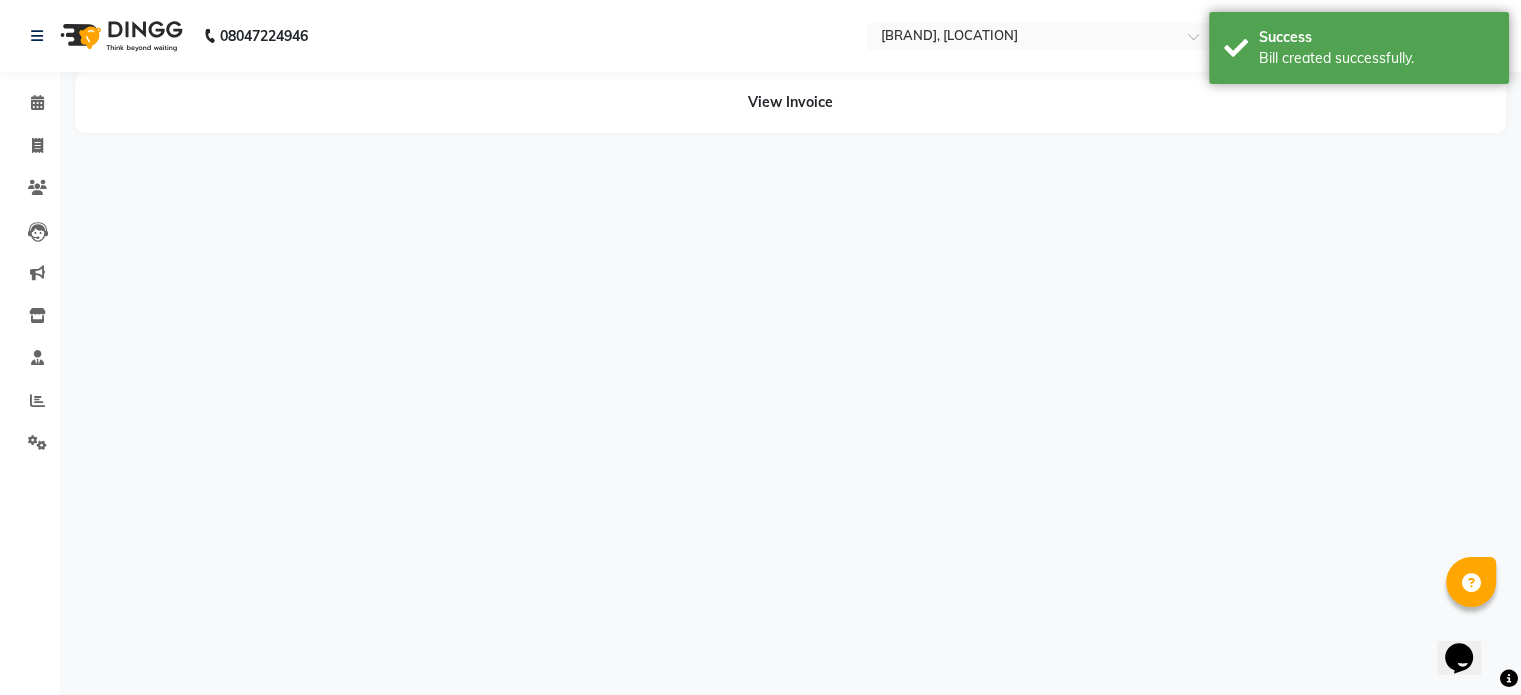 scroll, scrollTop: 0, scrollLeft: 0, axis: both 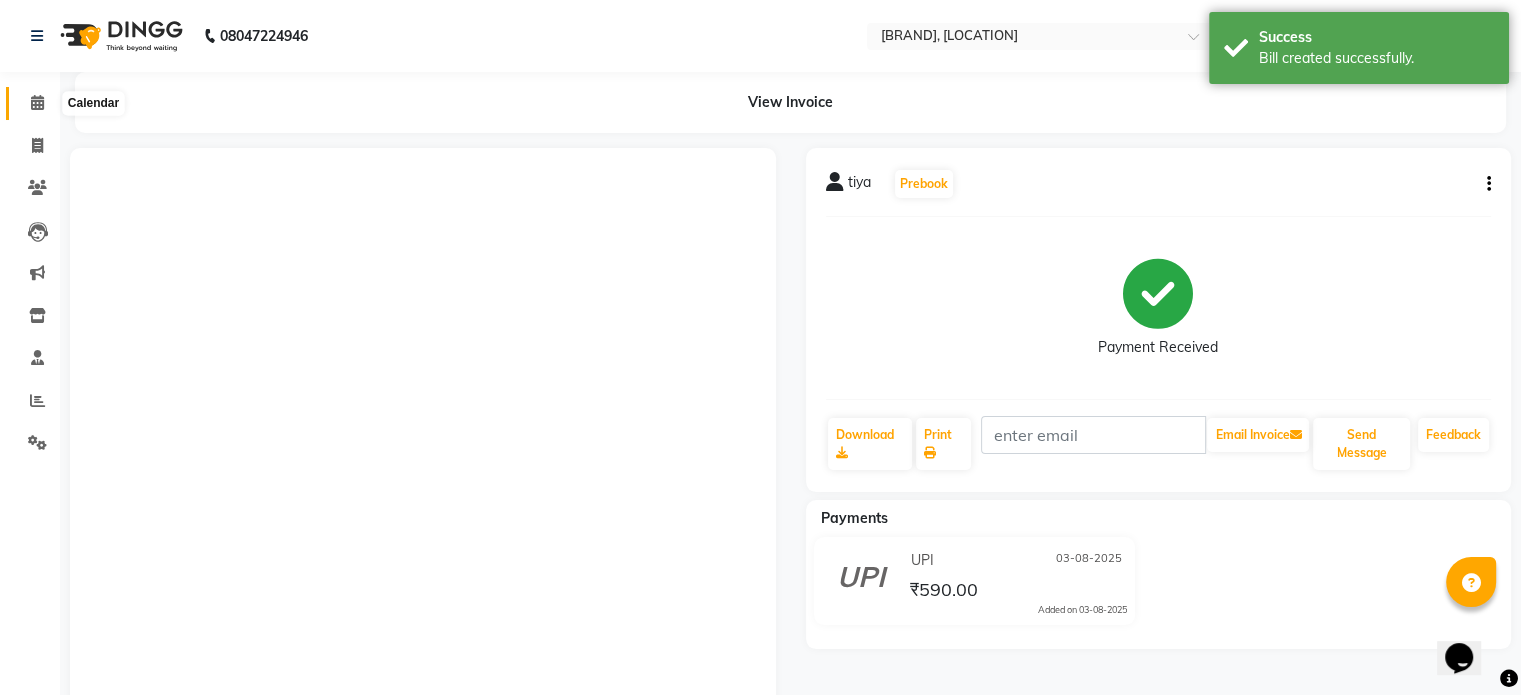 click 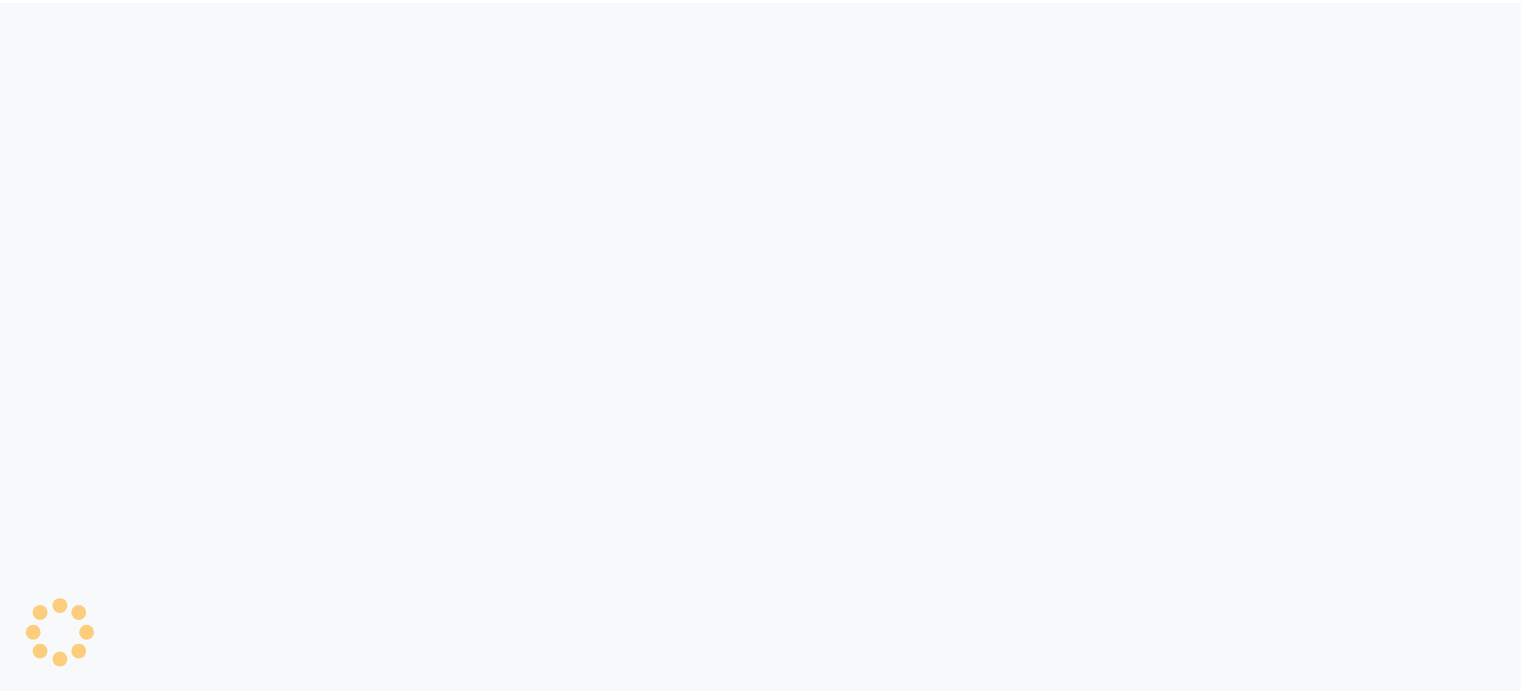 scroll, scrollTop: 0, scrollLeft: 0, axis: both 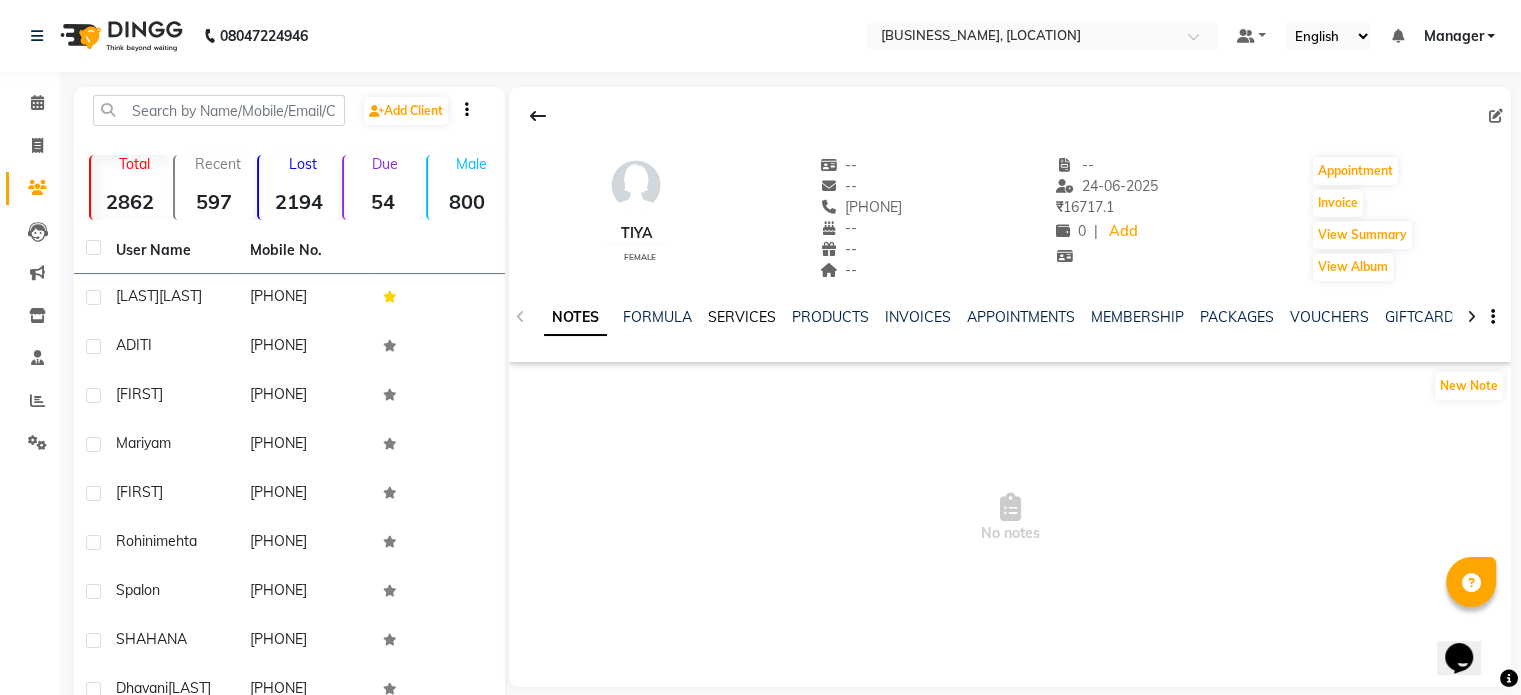 click on "SERVICES" 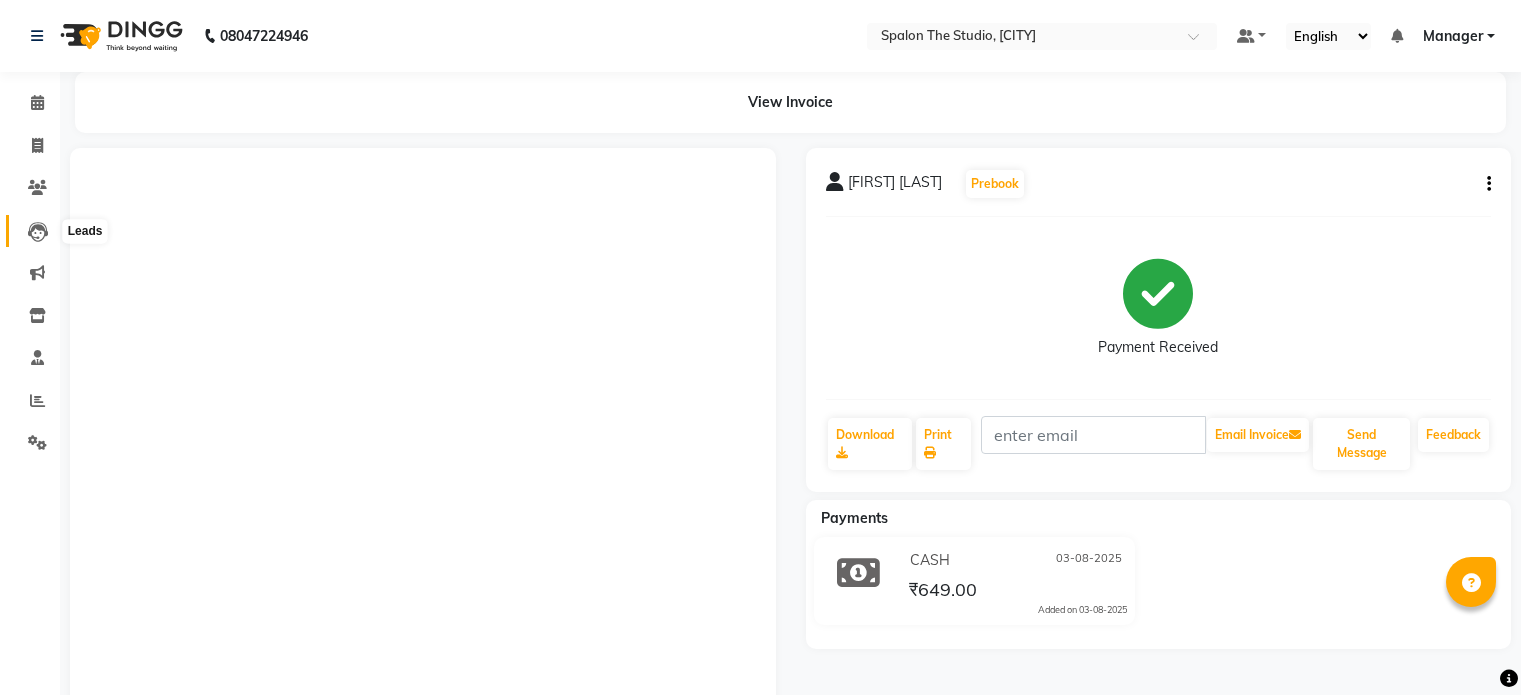 scroll, scrollTop: 0, scrollLeft: 0, axis: both 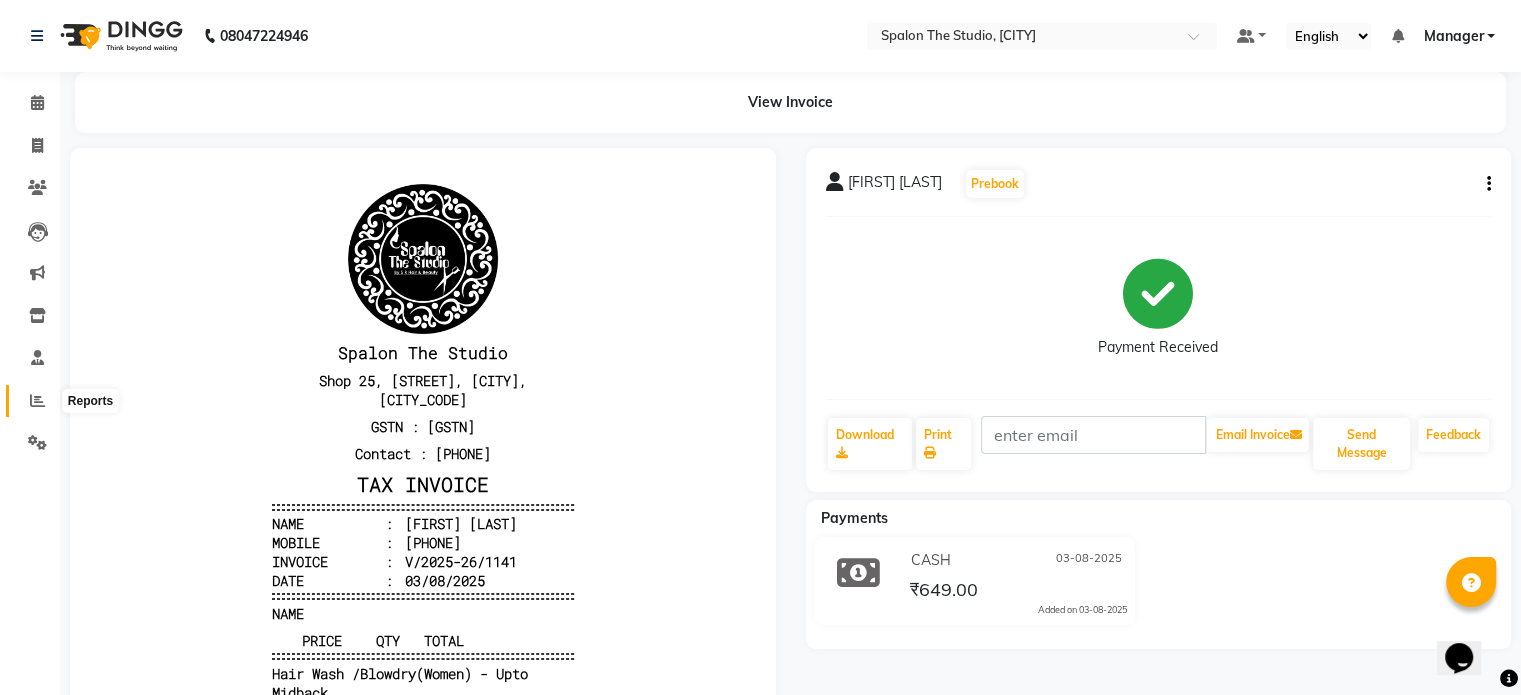 click 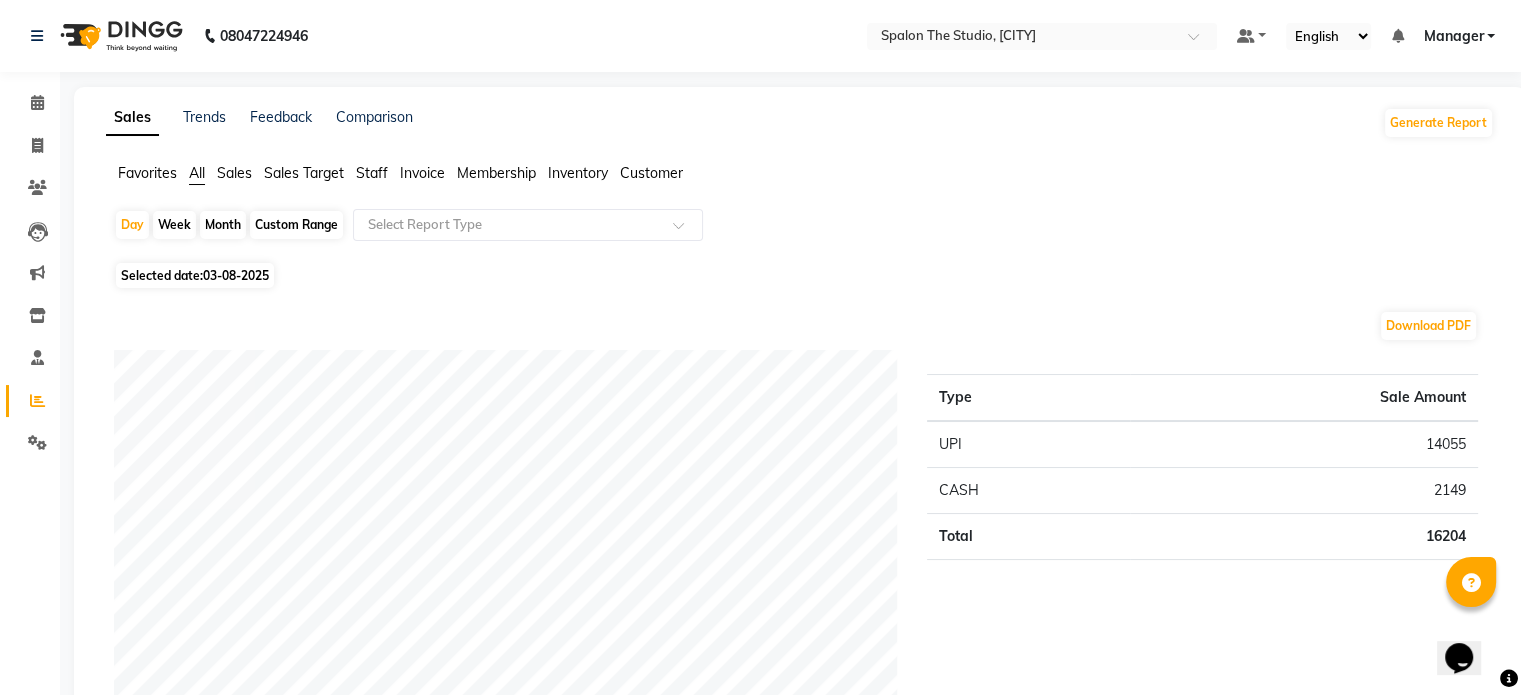 click on "Month" 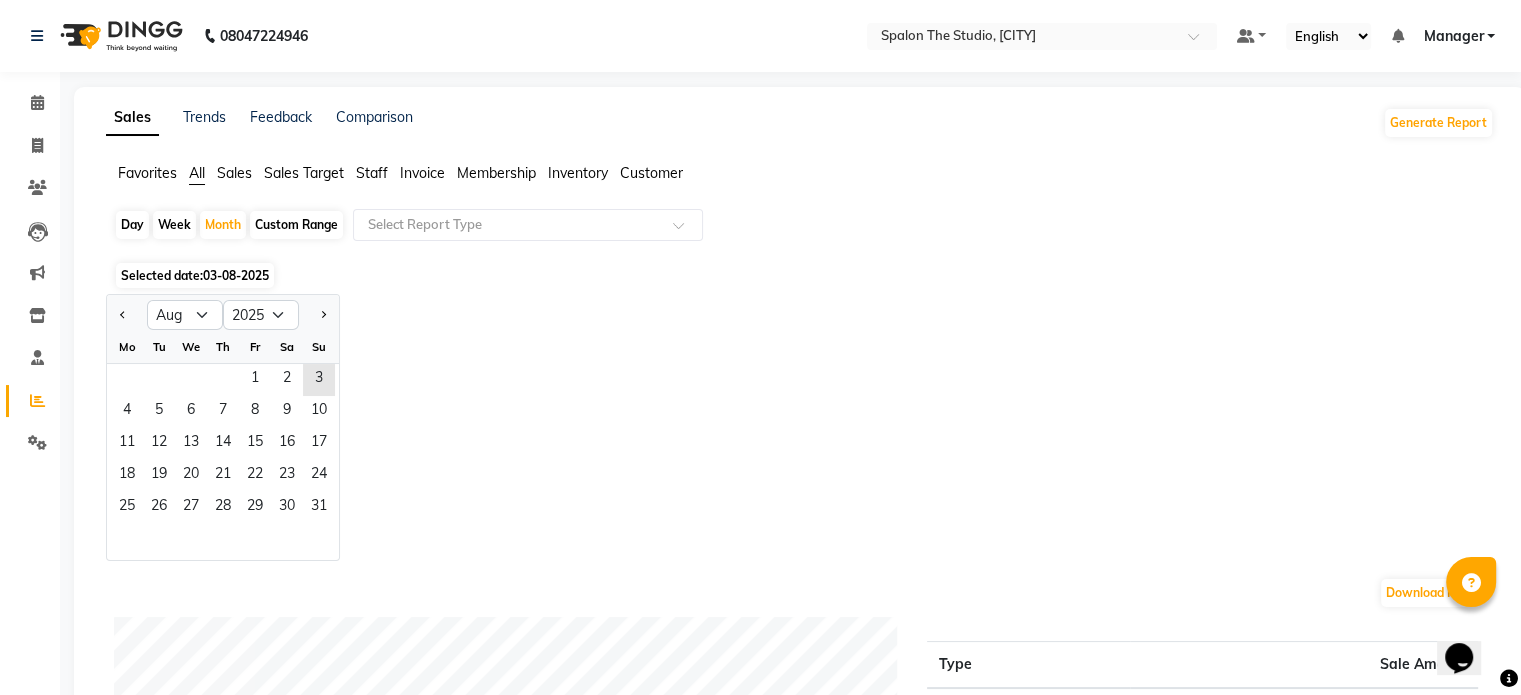 click on "Staff" 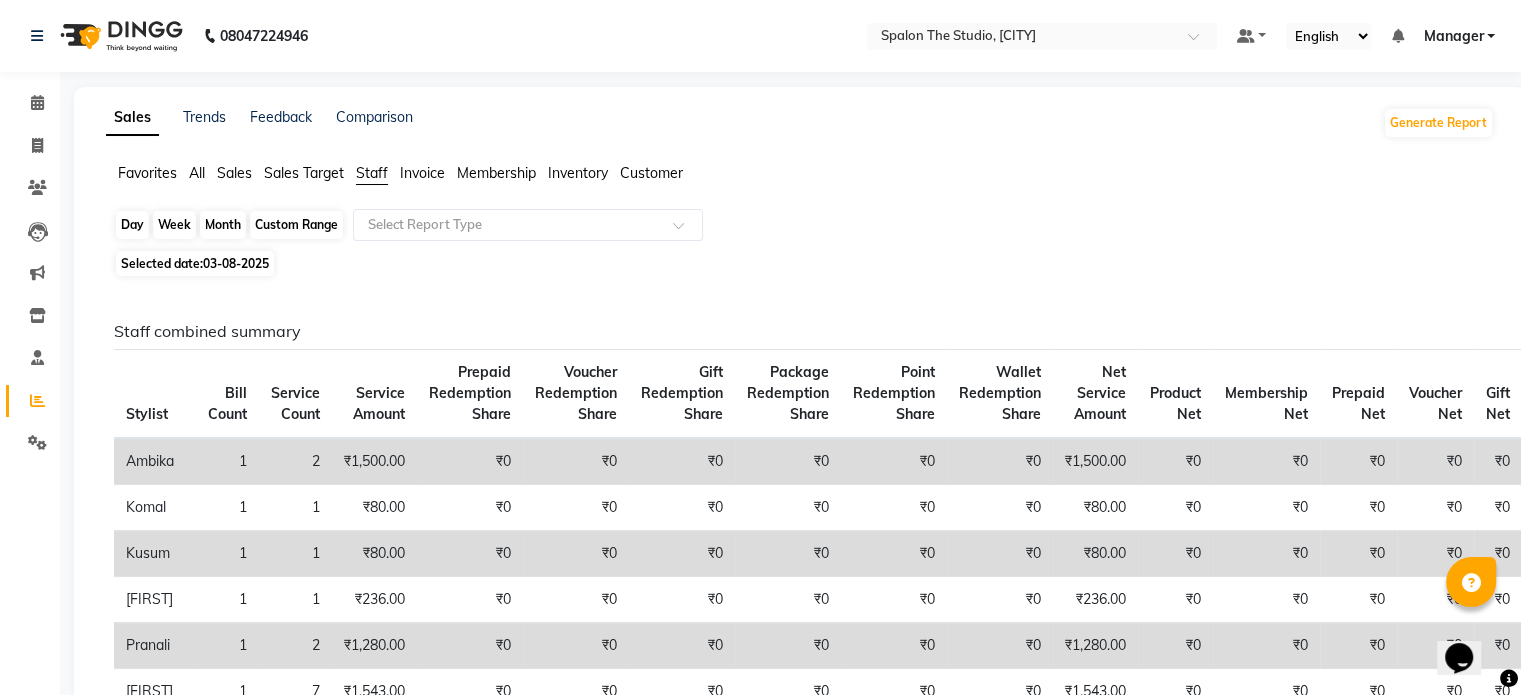 click on "Month" 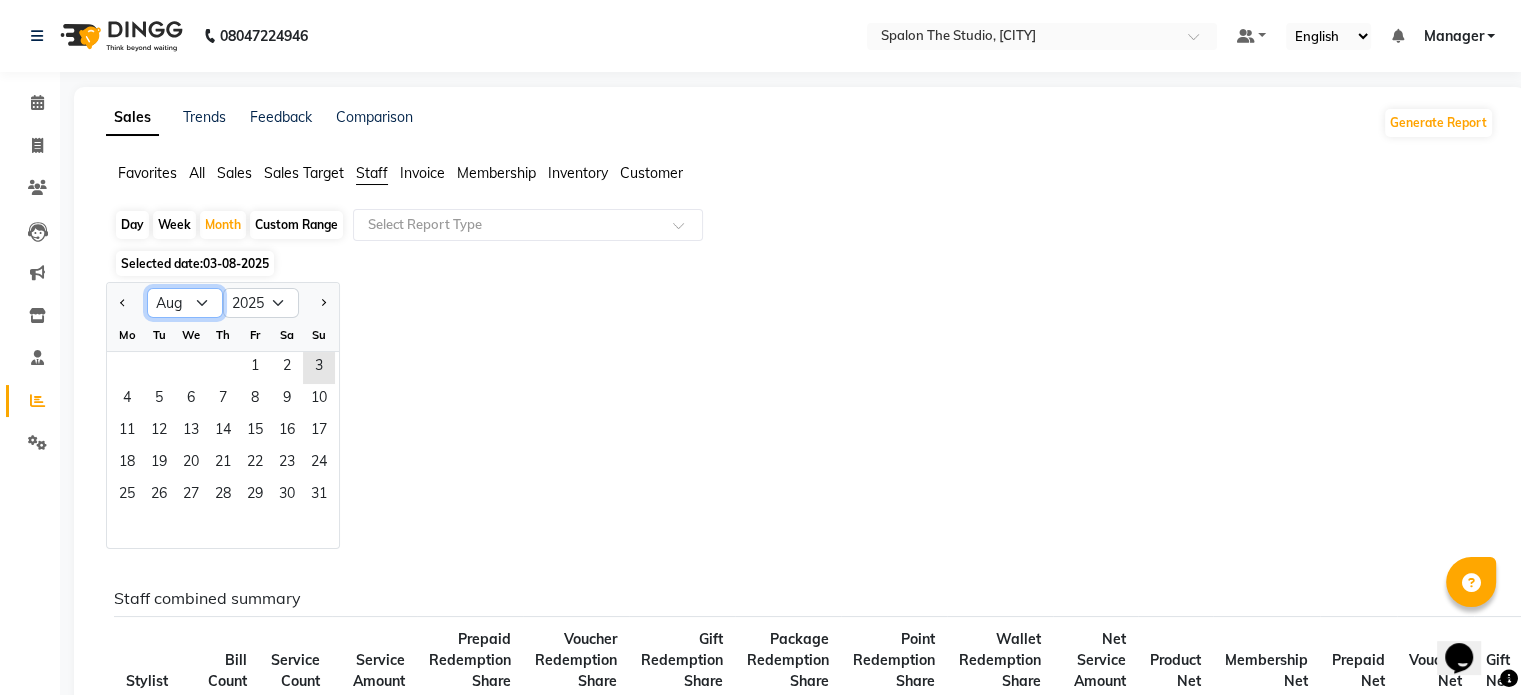 click on "Jan Feb Mar Apr May Jun Jul Aug Sep Oct Nov Dec" 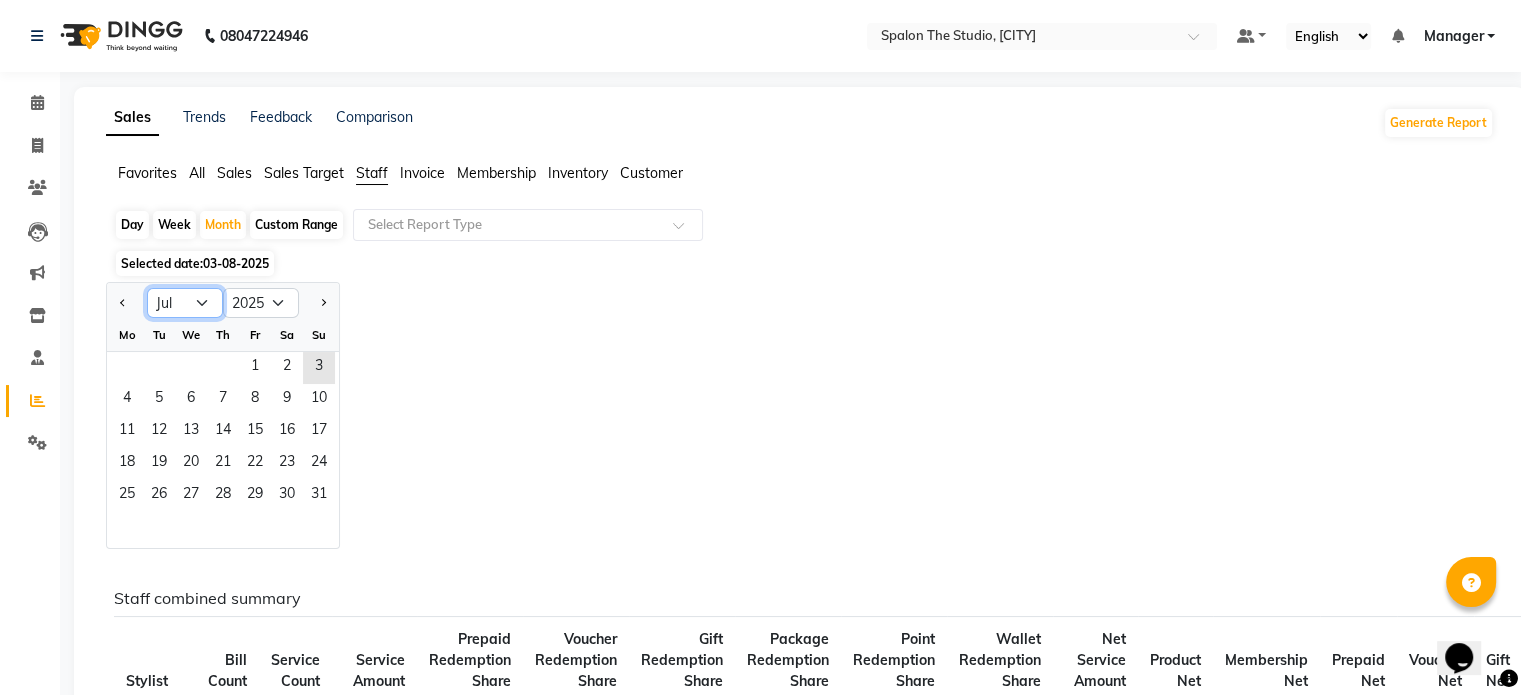 click on "Jan Feb Mar Apr May Jun Jul Aug Sep Oct Nov Dec" 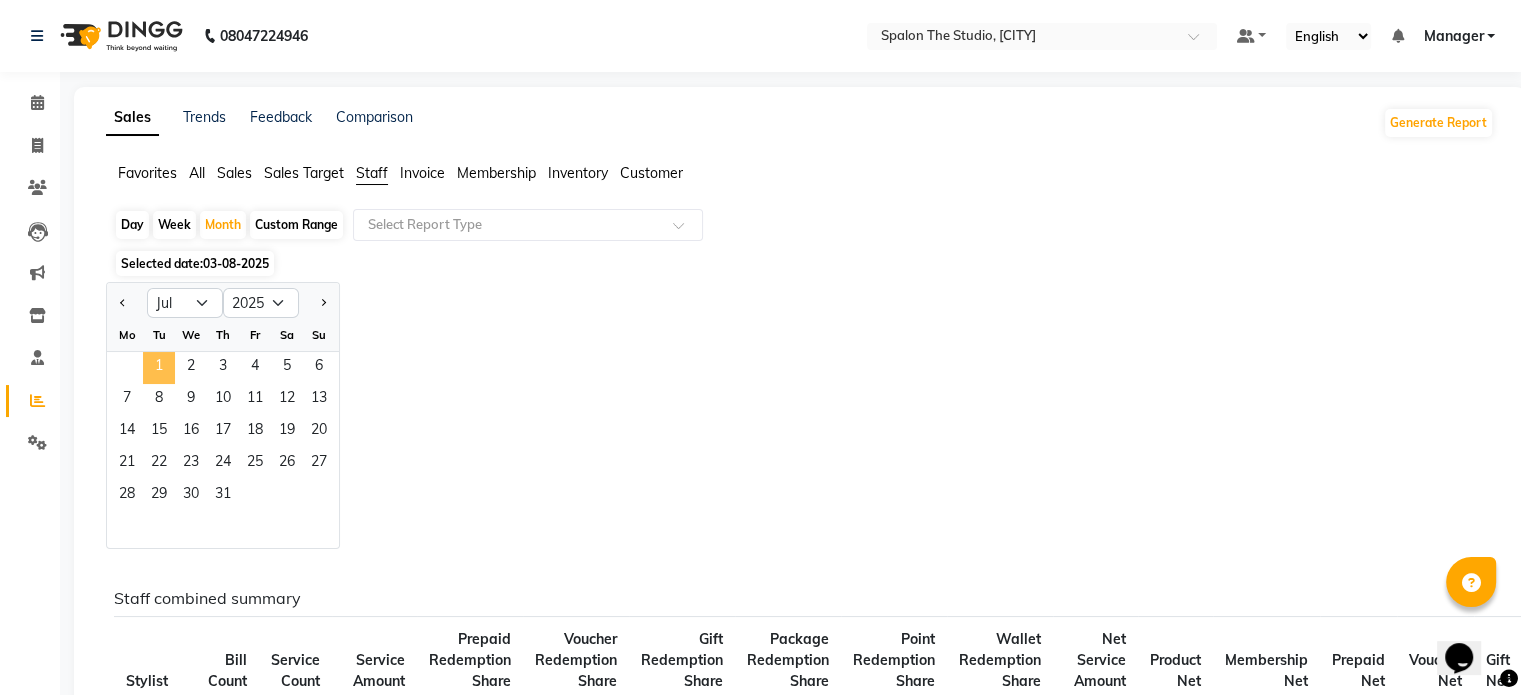 click on "1" 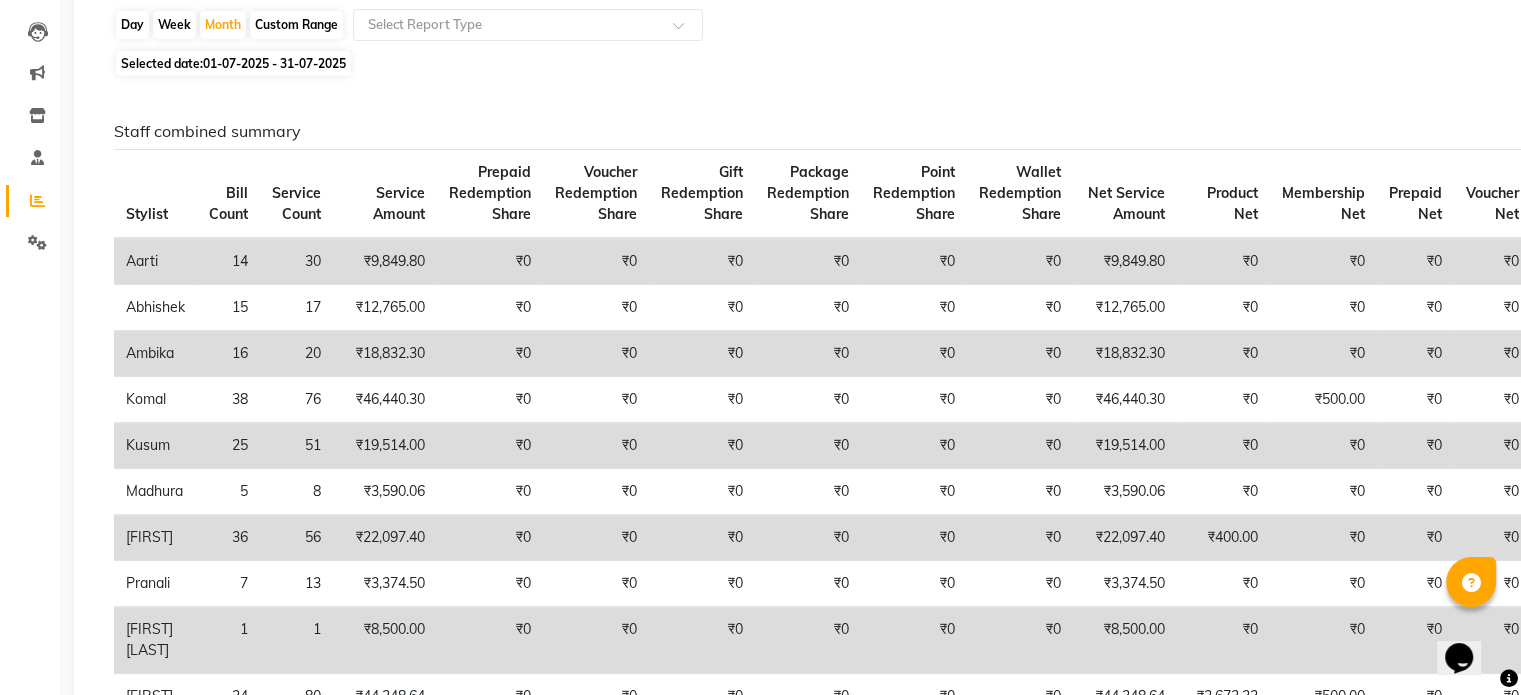 scroll, scrollTop: 0, scrollLeft: 0, axis: both 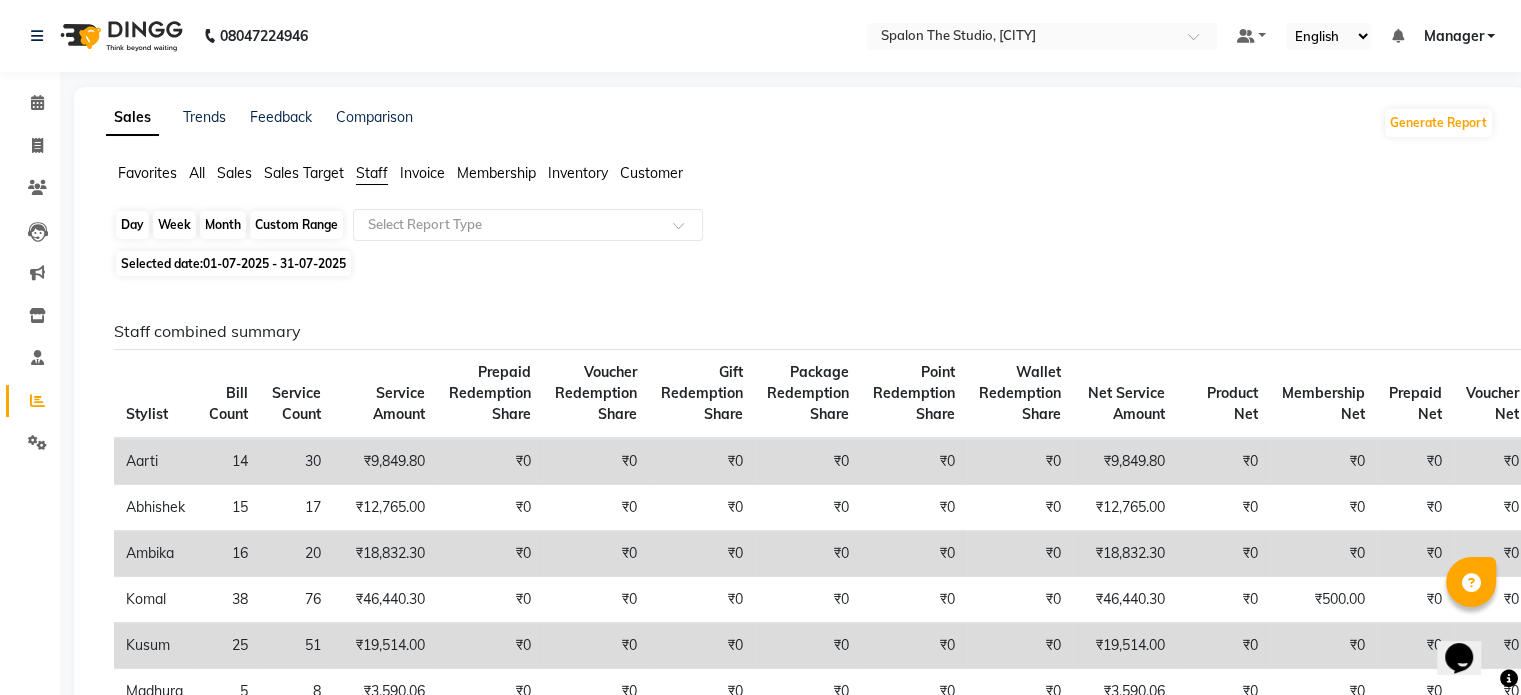 click on "Month" 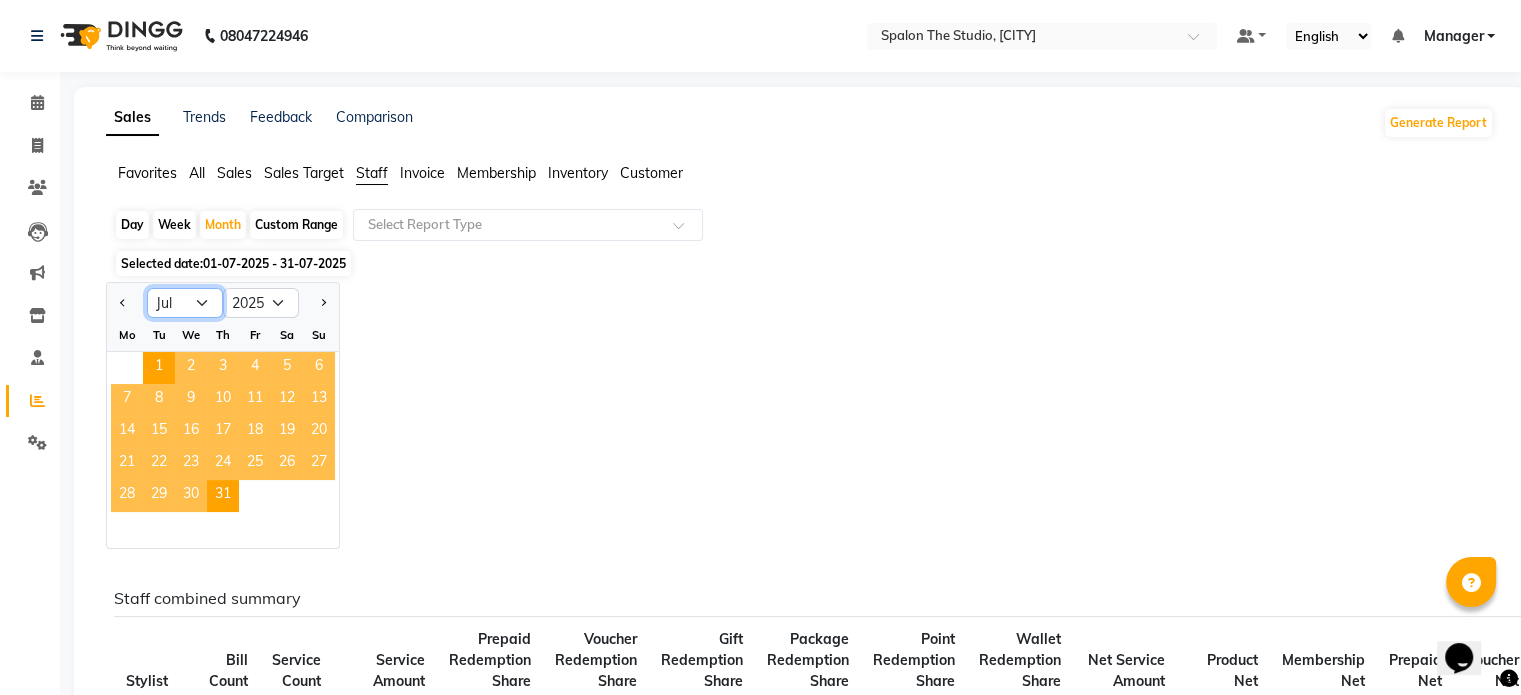 click on "Jan Feb Mar Apr May Jun Jul Aug Sep Oct Nov Dec" 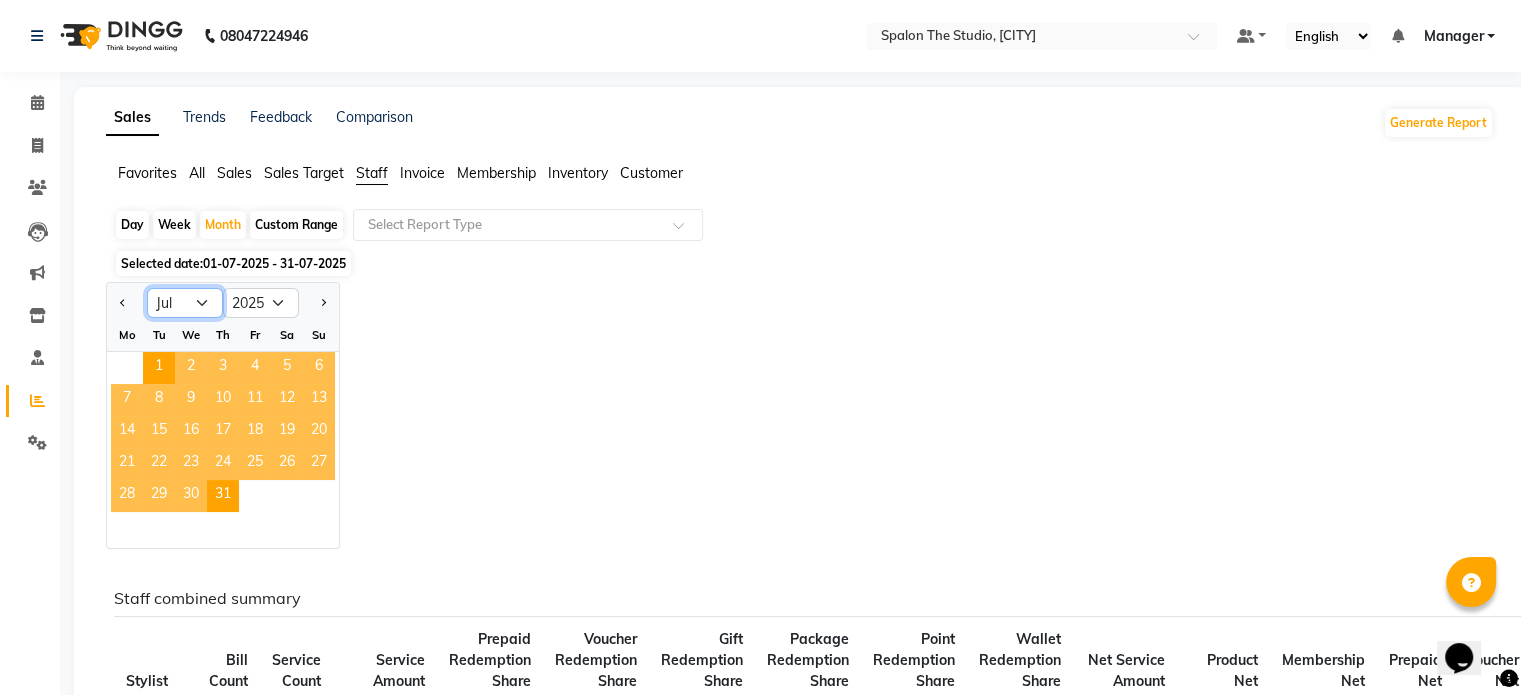 select on "8" 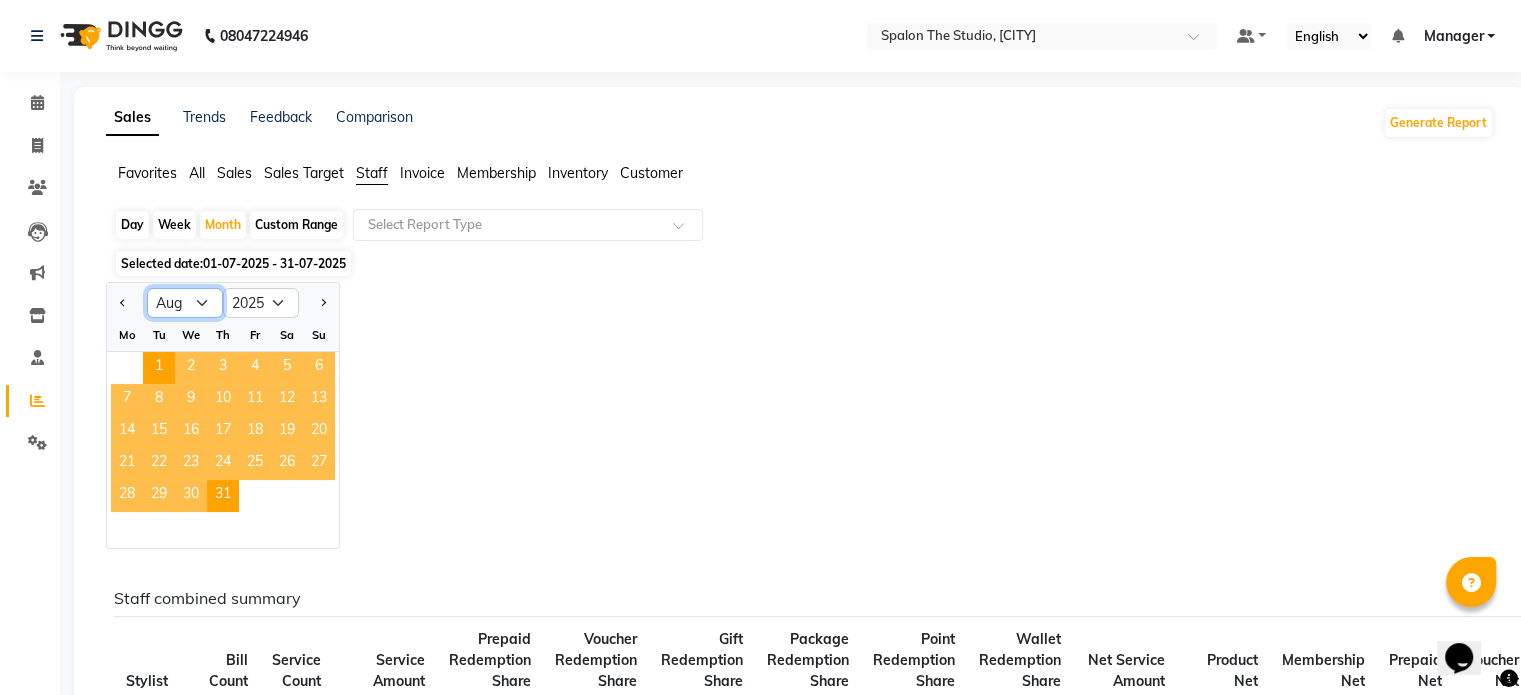 click on "Jan Feb Mar Apr May Jun Jul Aug Sep Oct Nov Dec" 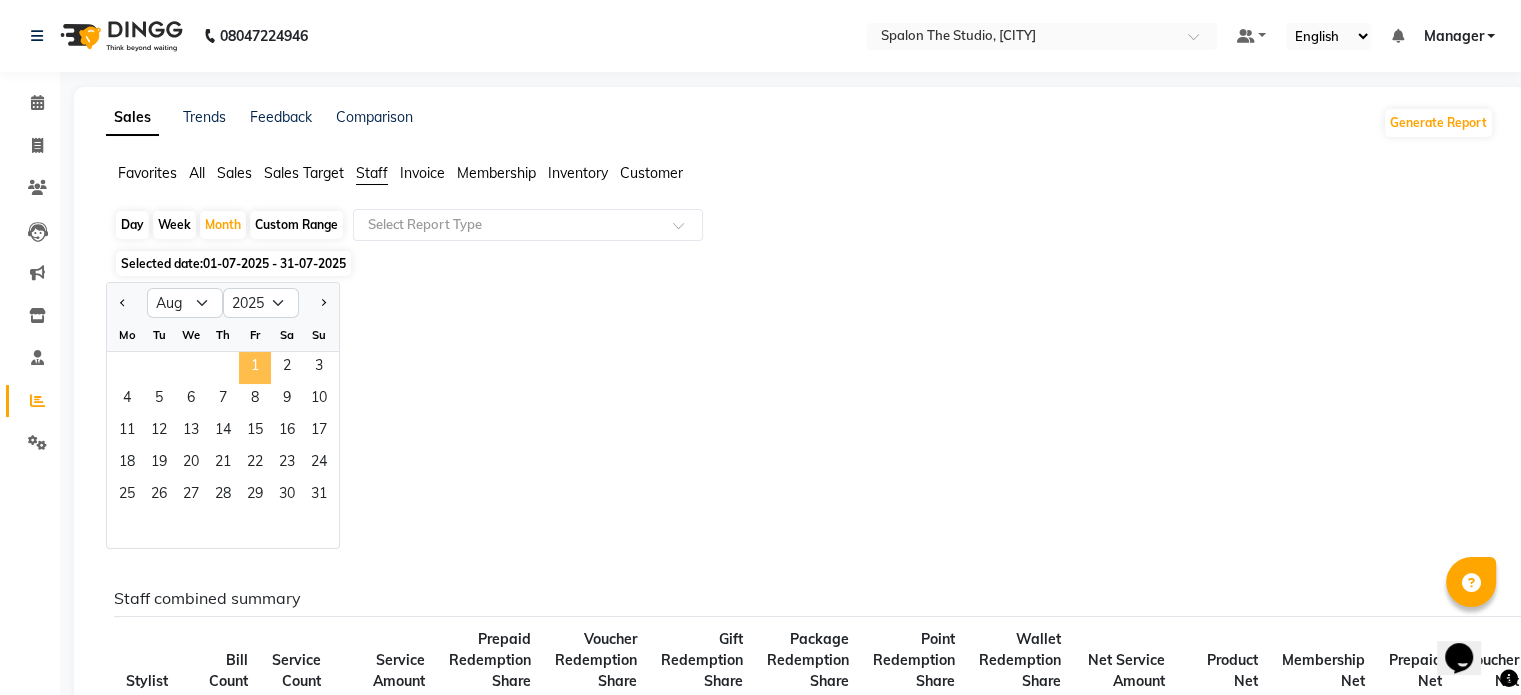 click on "1" 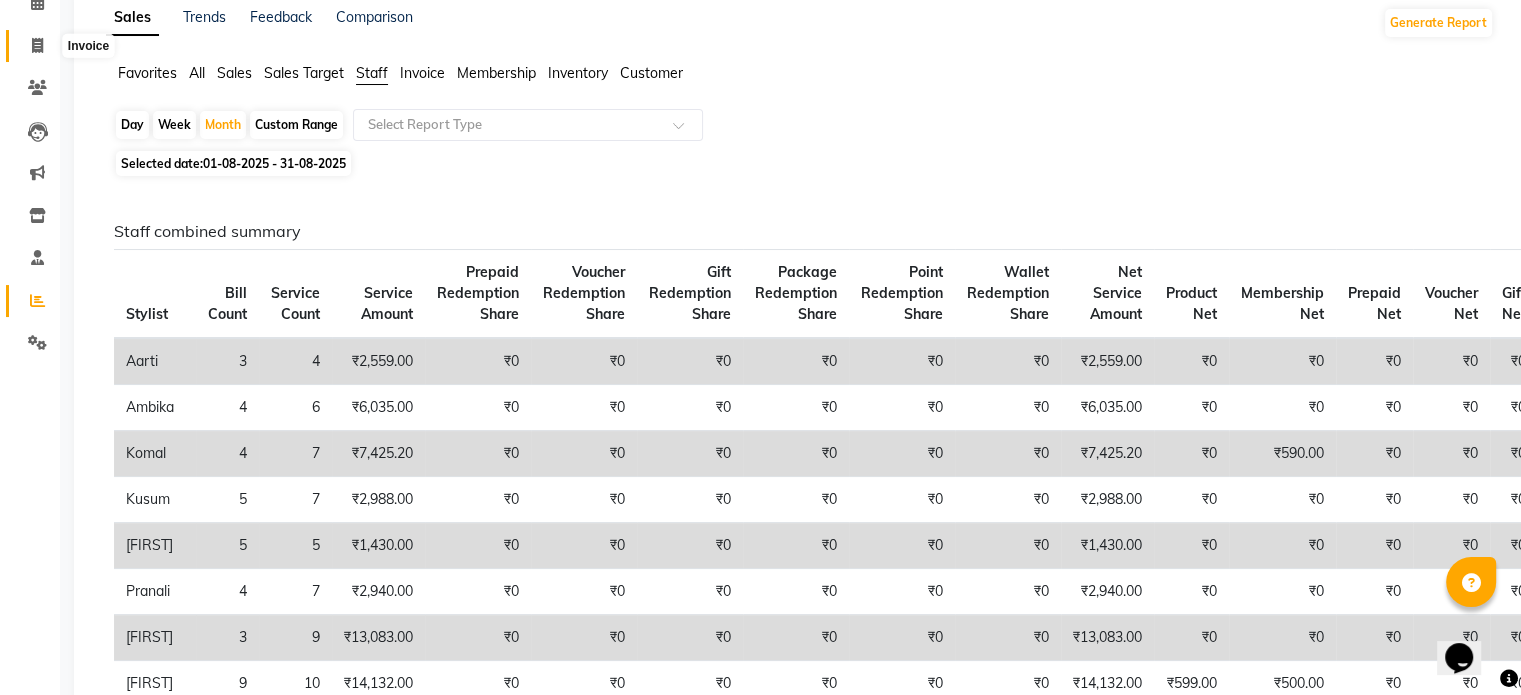 scroll, scrollTop: 0, scrollLeft: 0, axis: both 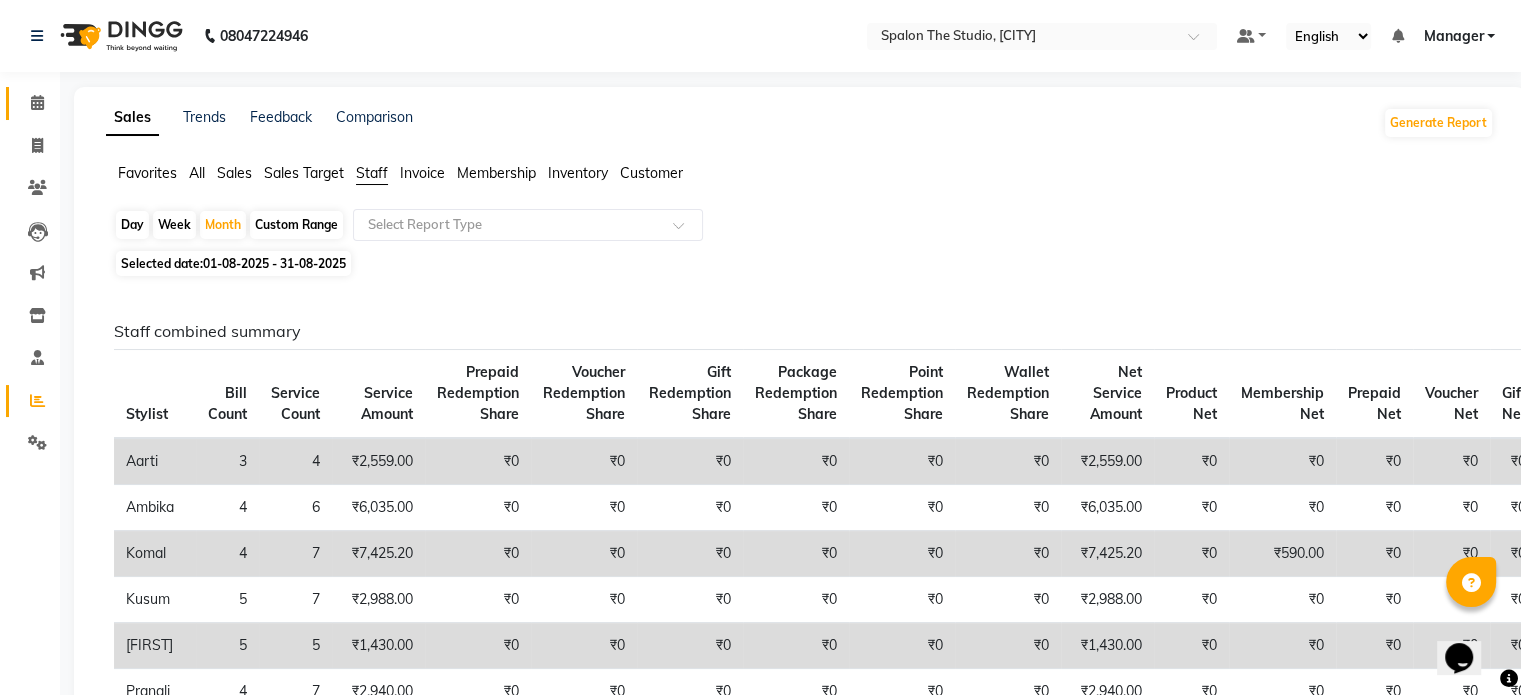 click on "Calendar" 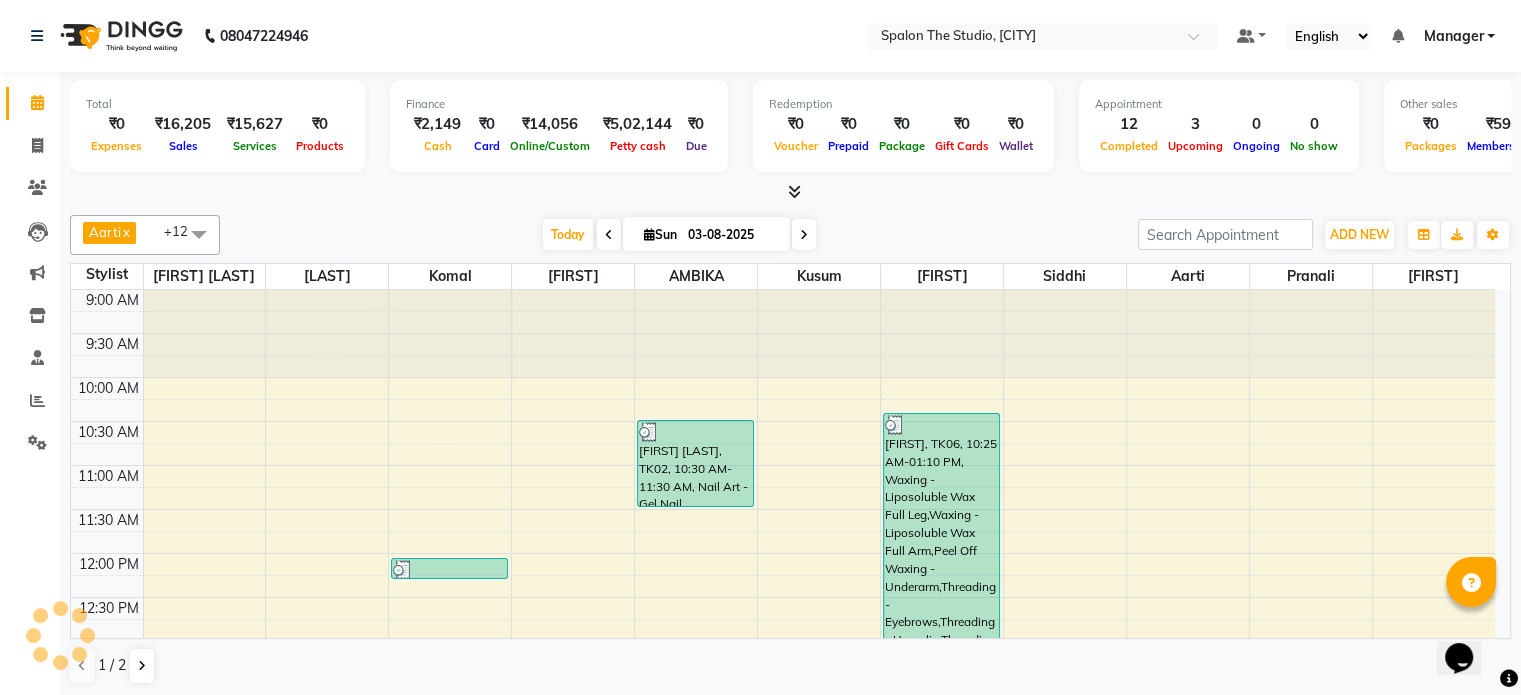 scroll, scrollTop: 0, scrollLeft: 0, axis: both 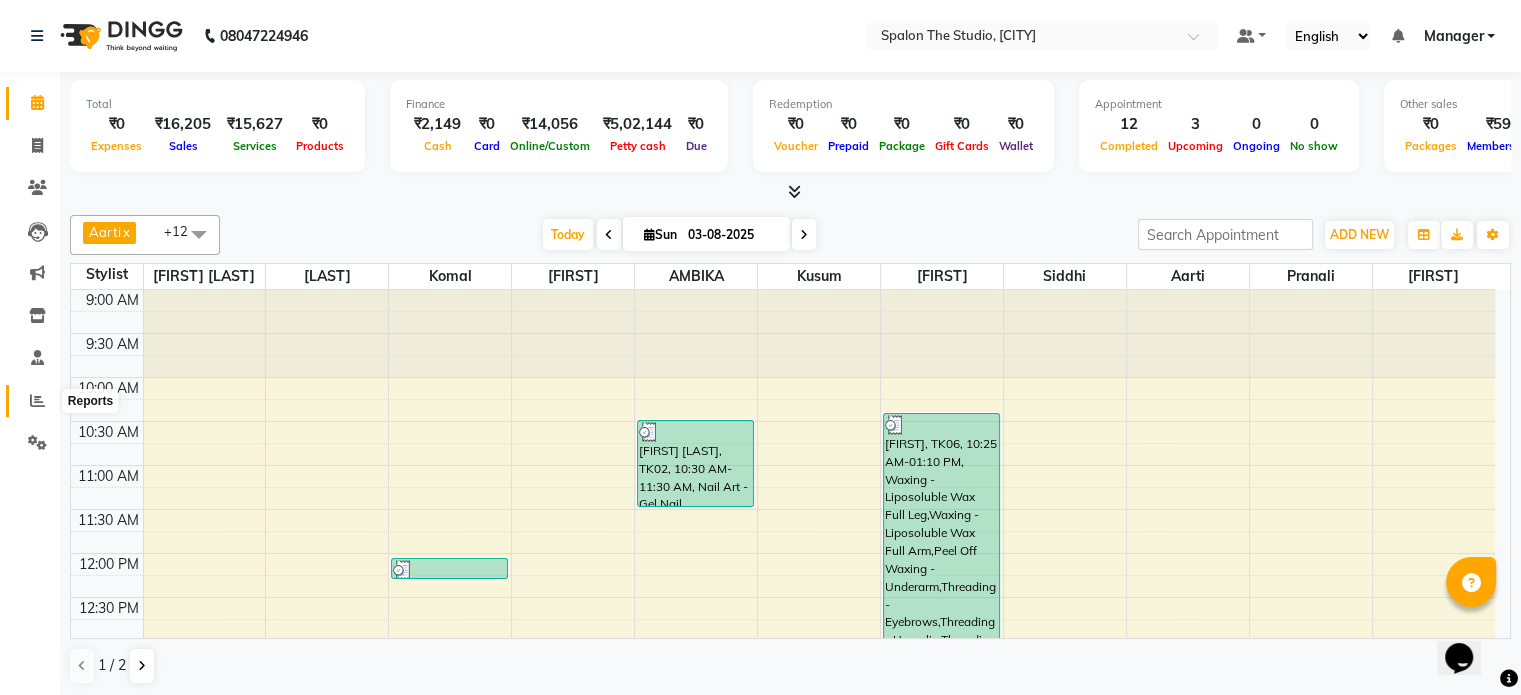 click 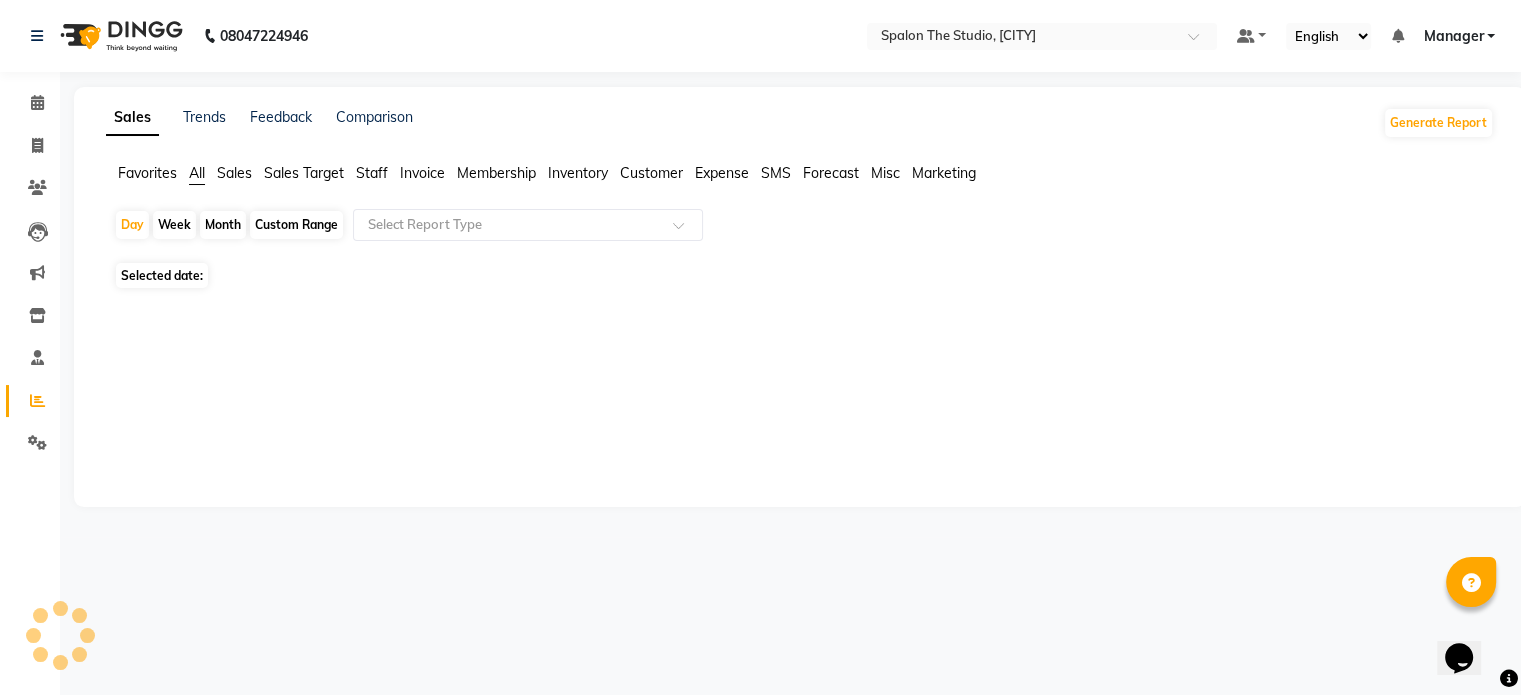 scroll, scrollTop: 0, scrollLeft: 0, axis: both 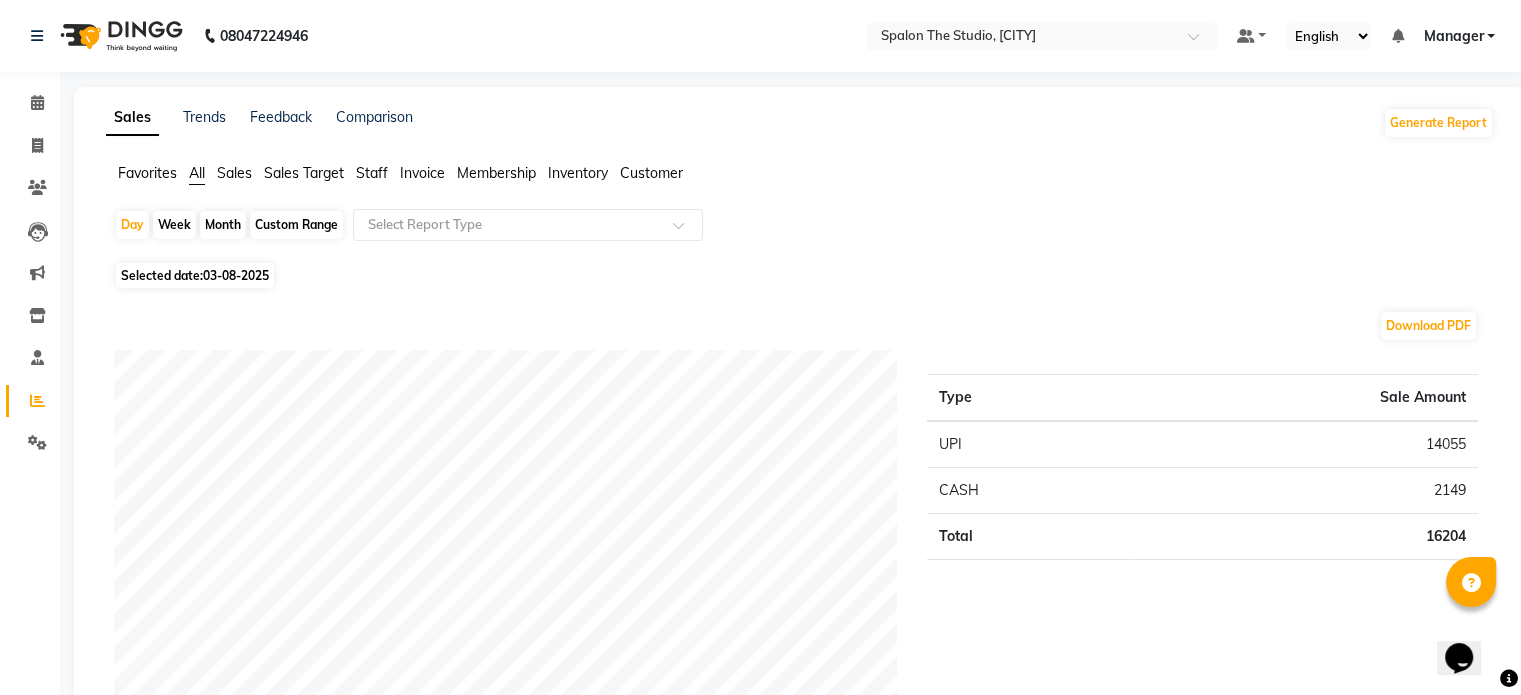 click on "Sales" 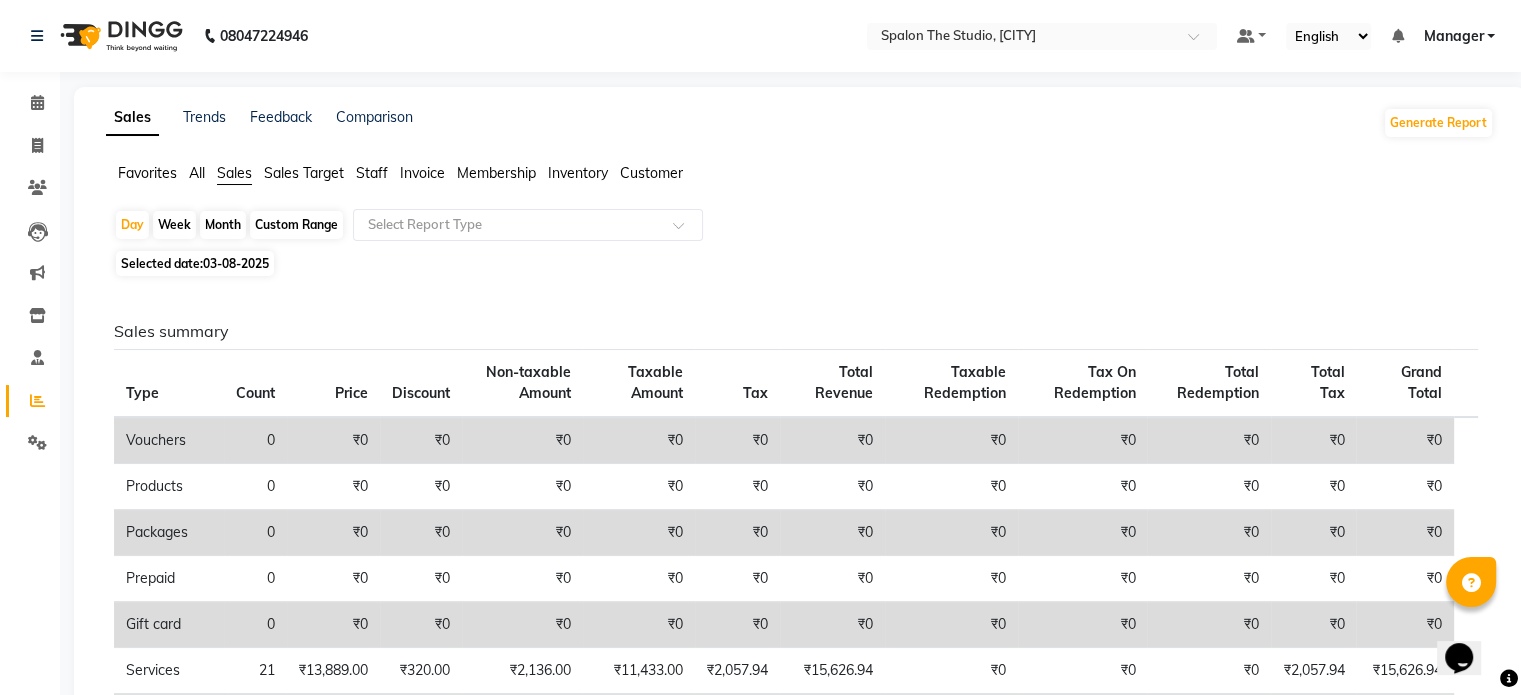click on "Month" 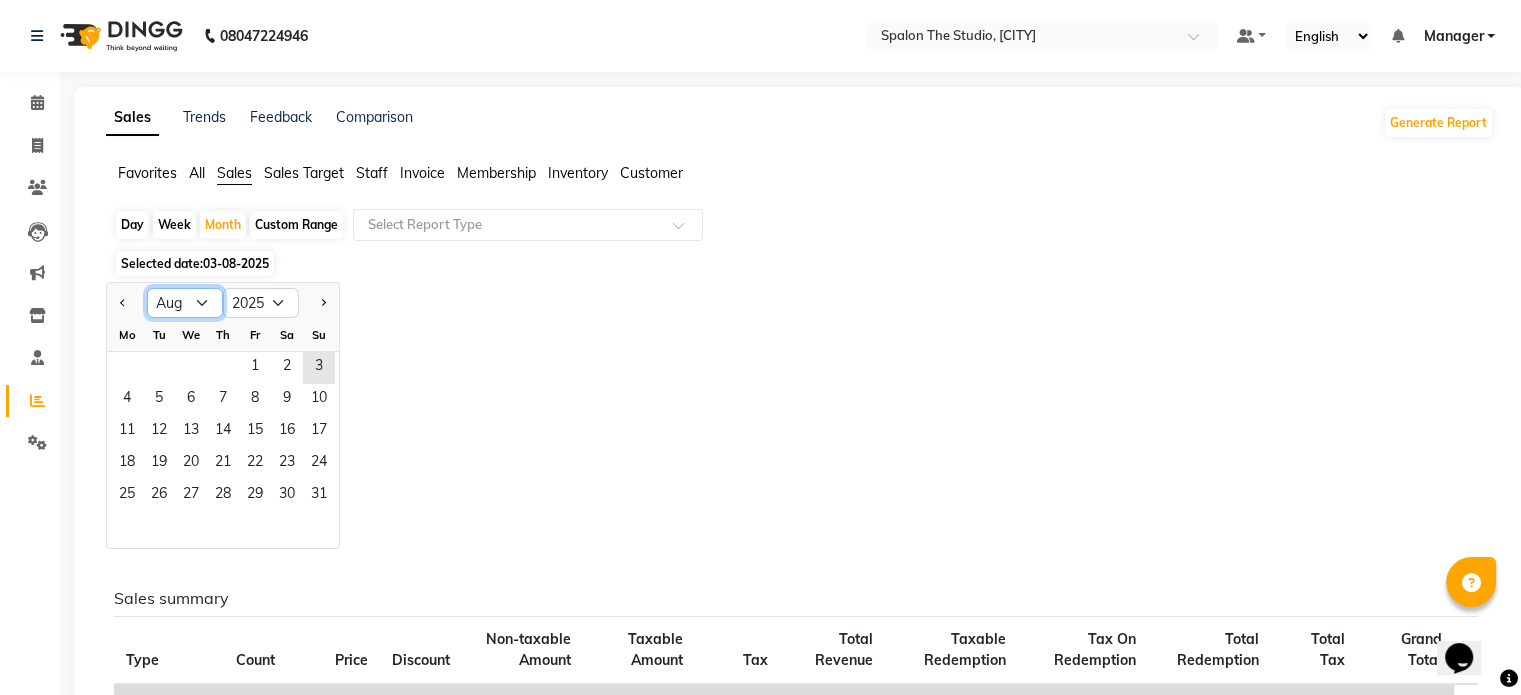click on "Jan Feb Mar Apr May Jun Jul Aug Sep Oct Nov Dec" 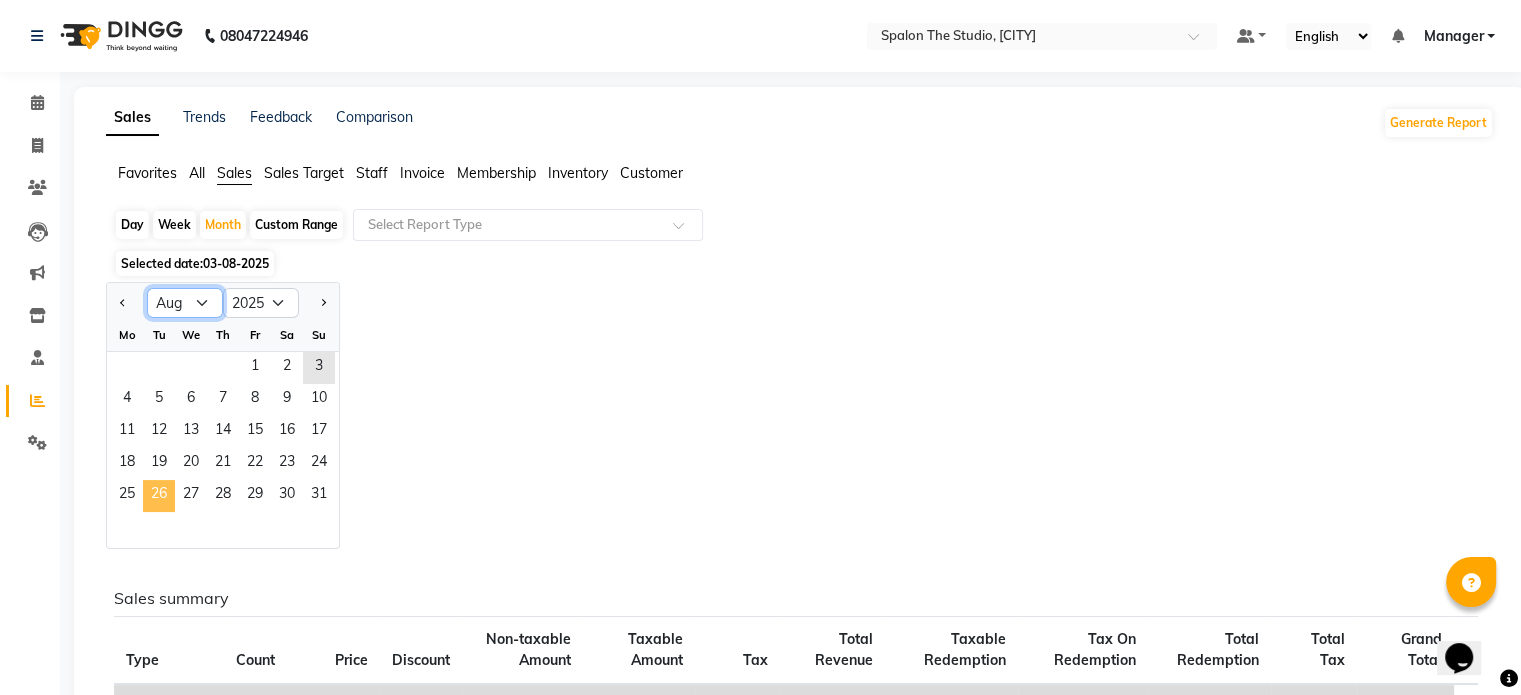 select on "7" 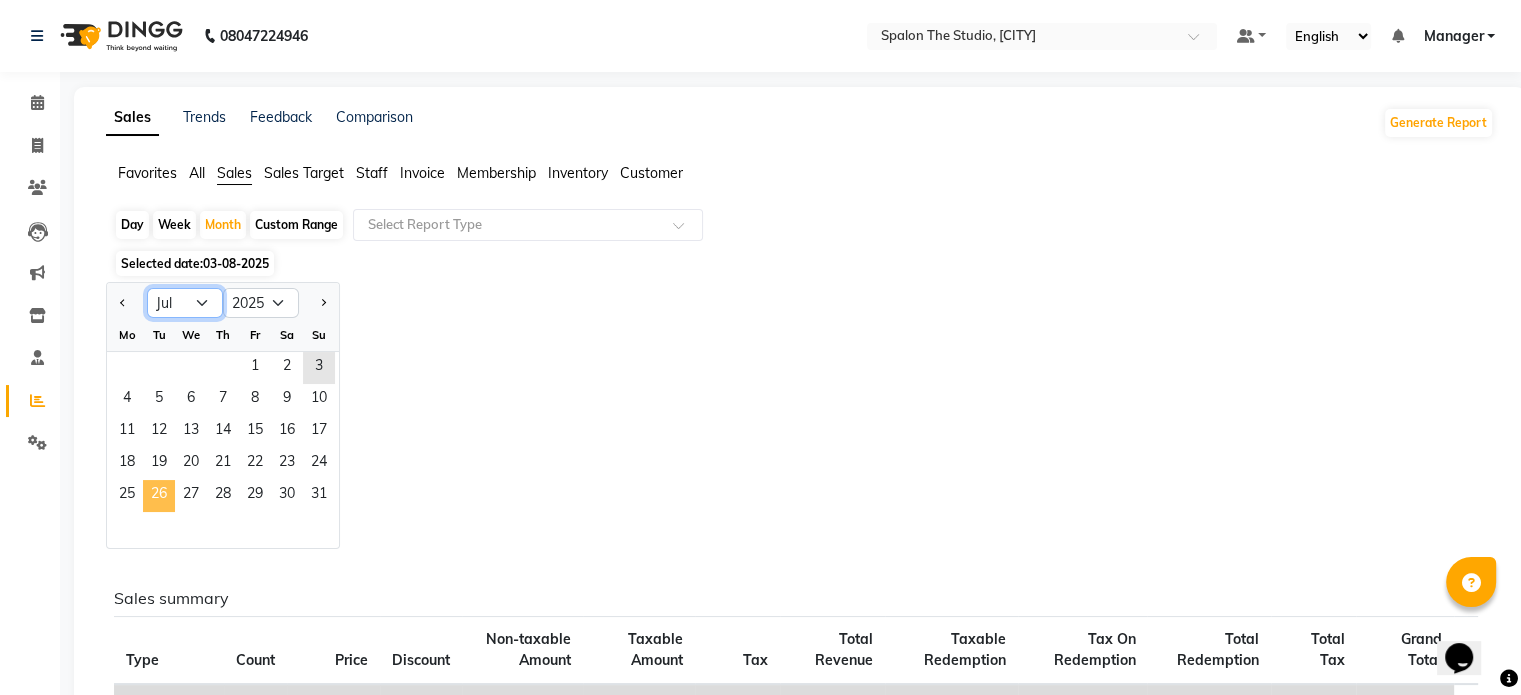 click on "Jan Feb Mar Apr May Jun Jul Aug Sep Oct Nov Dec" 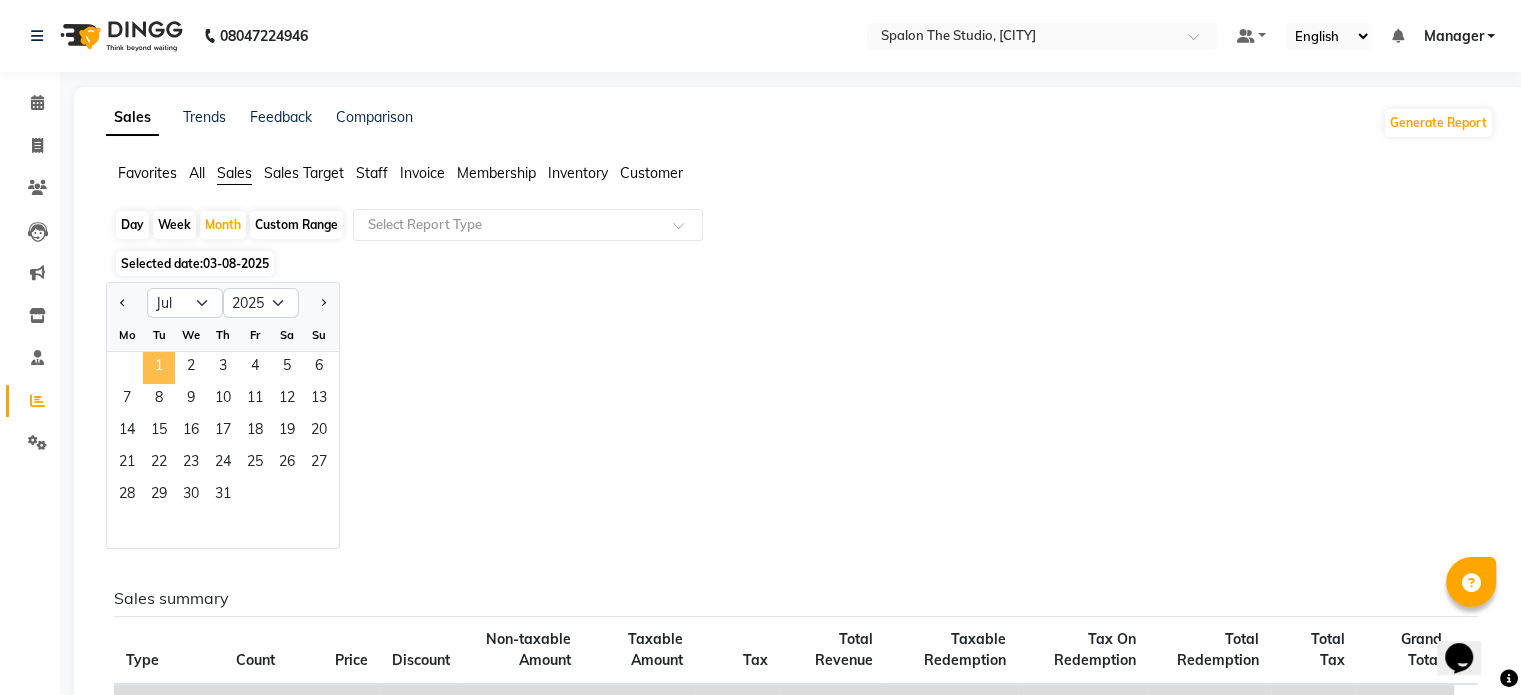 click on "1" 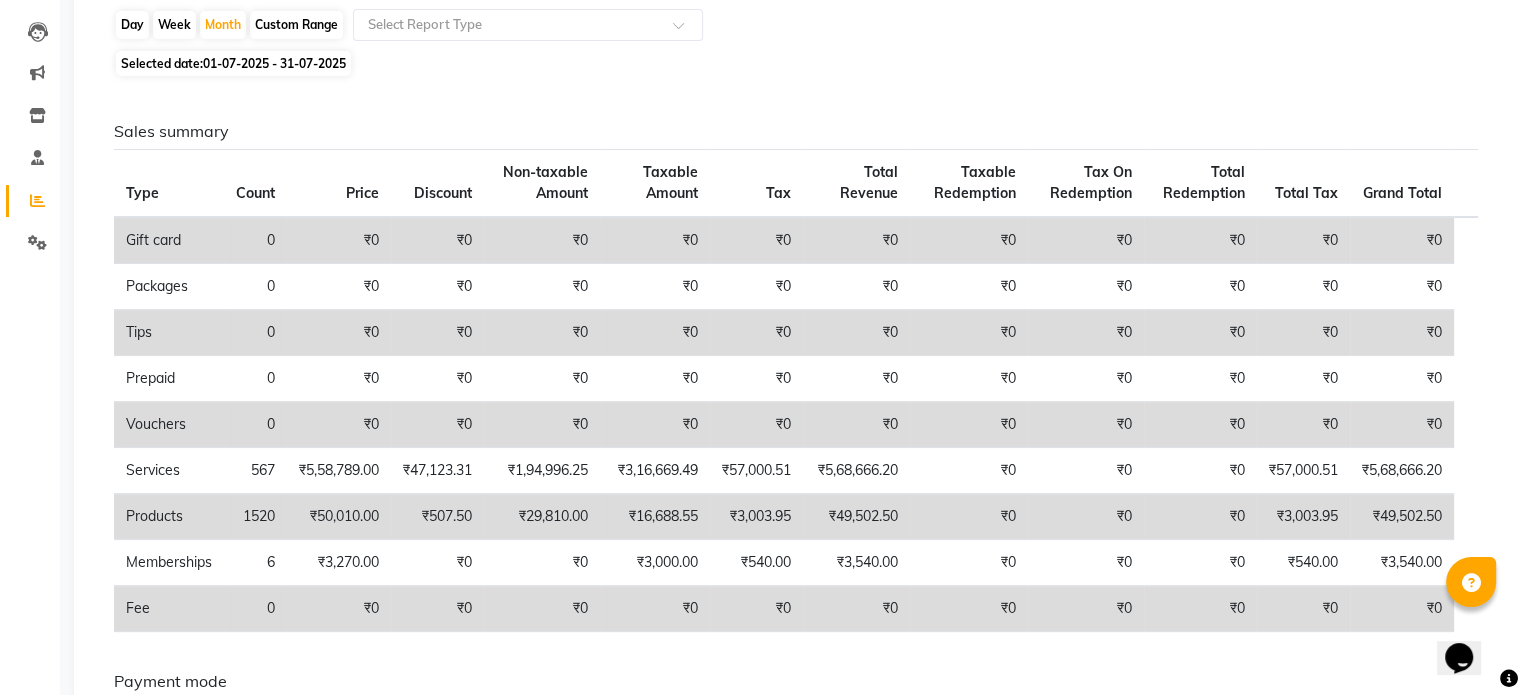 scroll, scrollTop: 0, scrollLeft: 0, axis: both 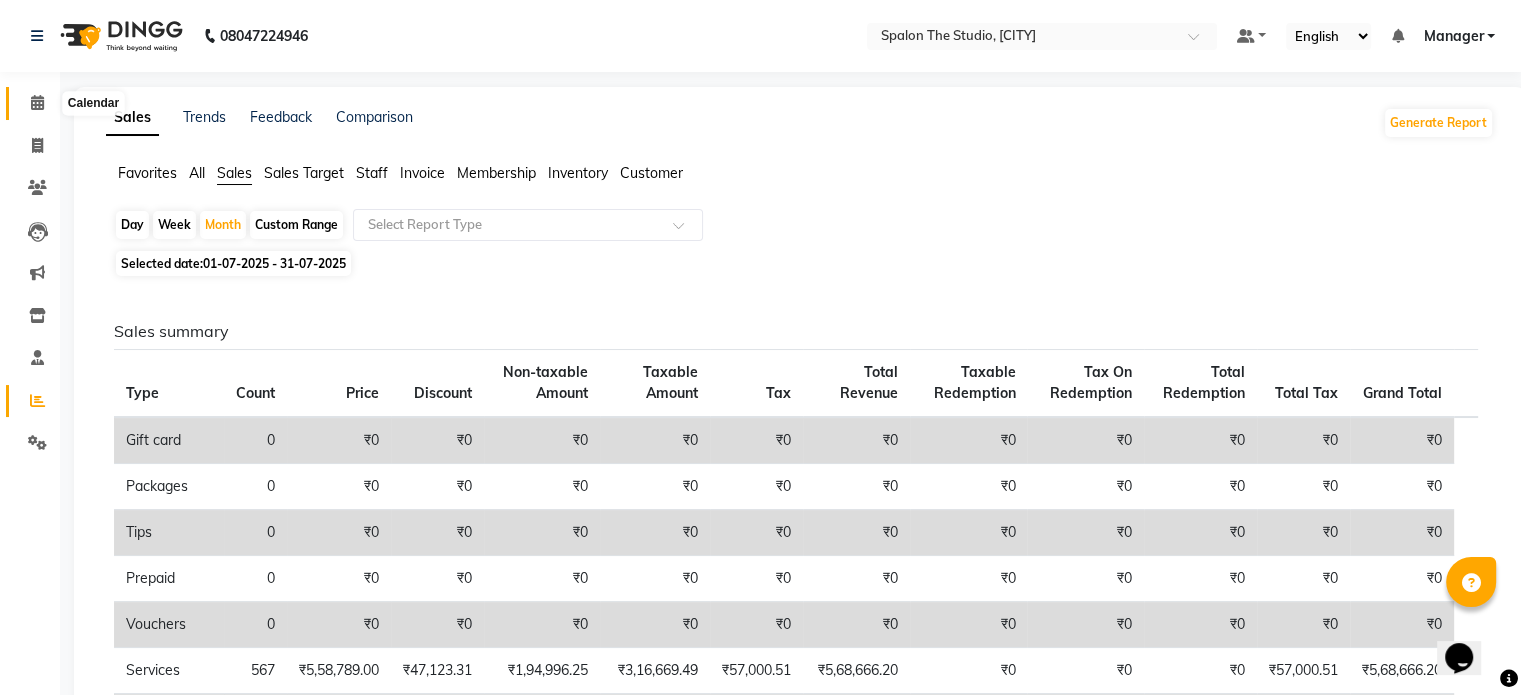 click 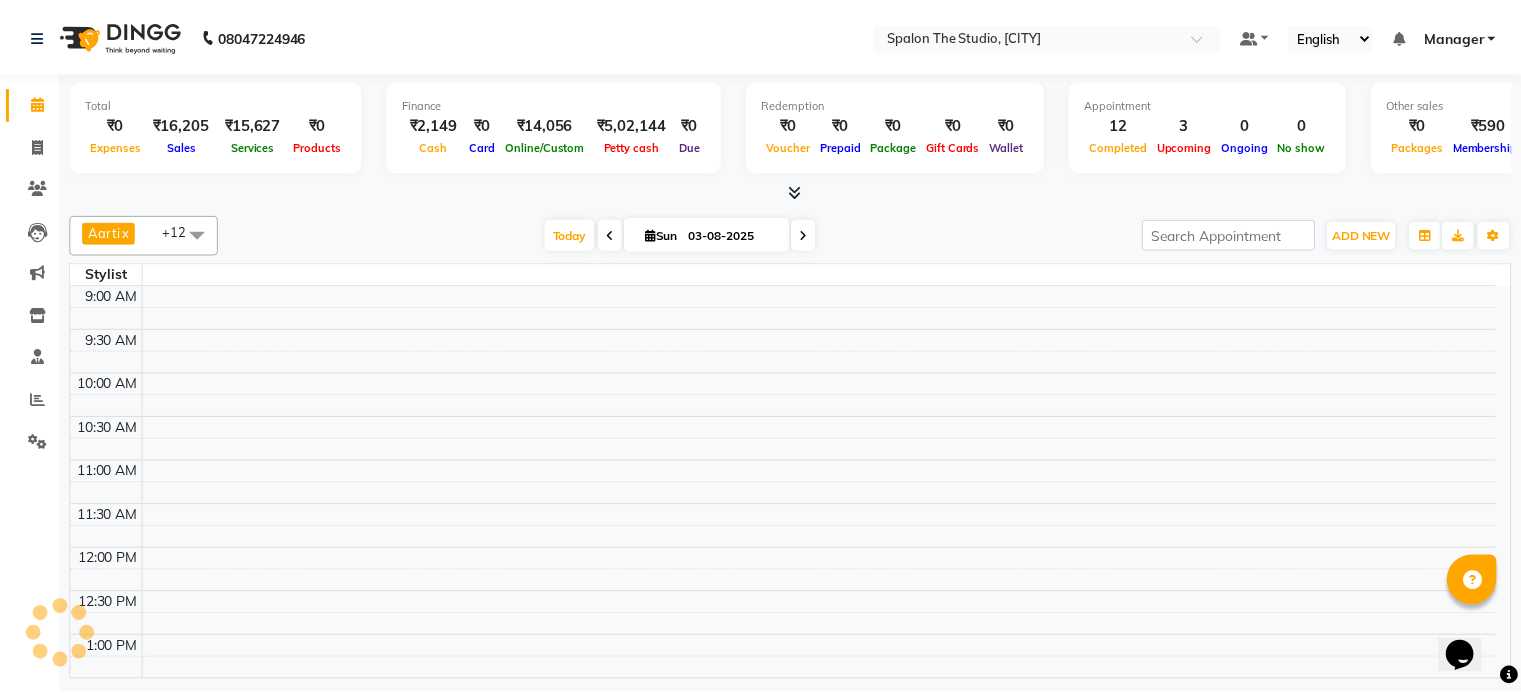 scroll, scrollTop: 0, scrollLeft: 0, axis: both 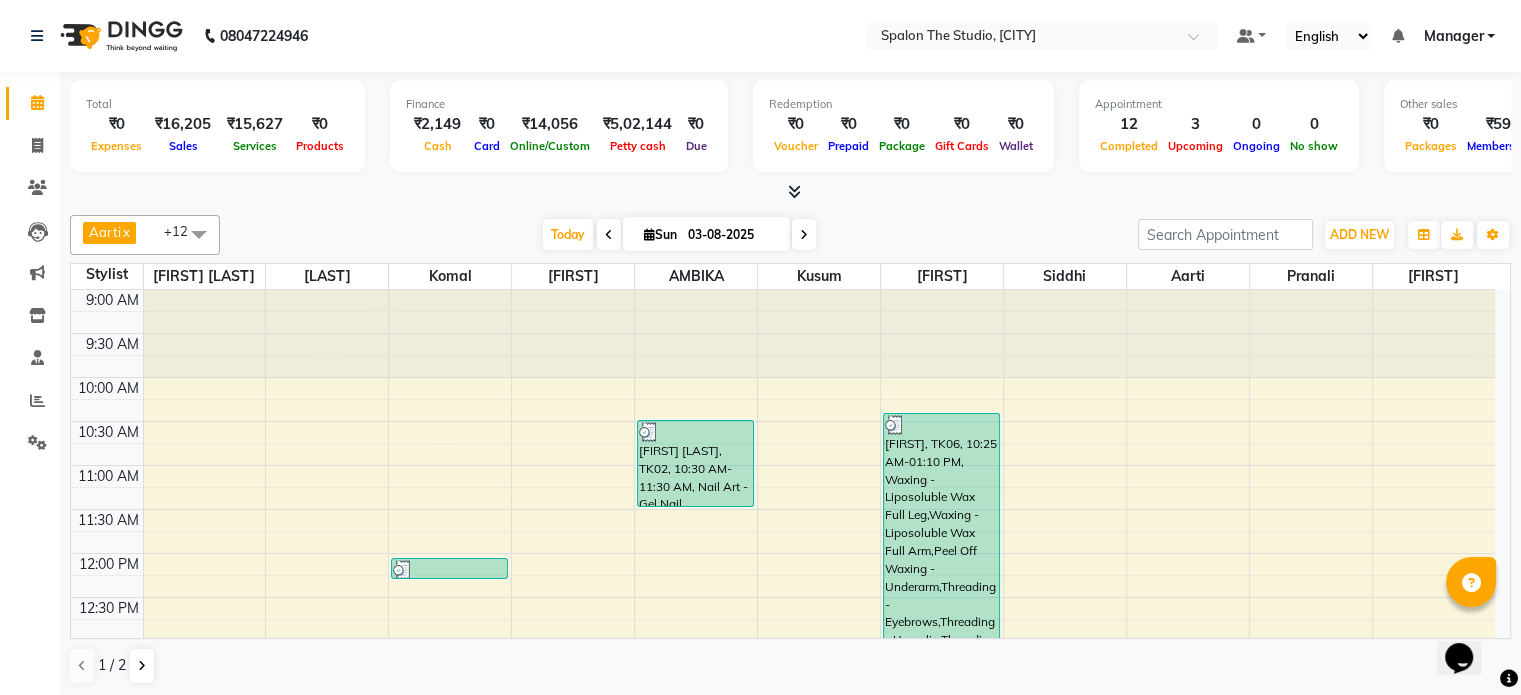 click on "Sun" at bounding box center (660, 234) 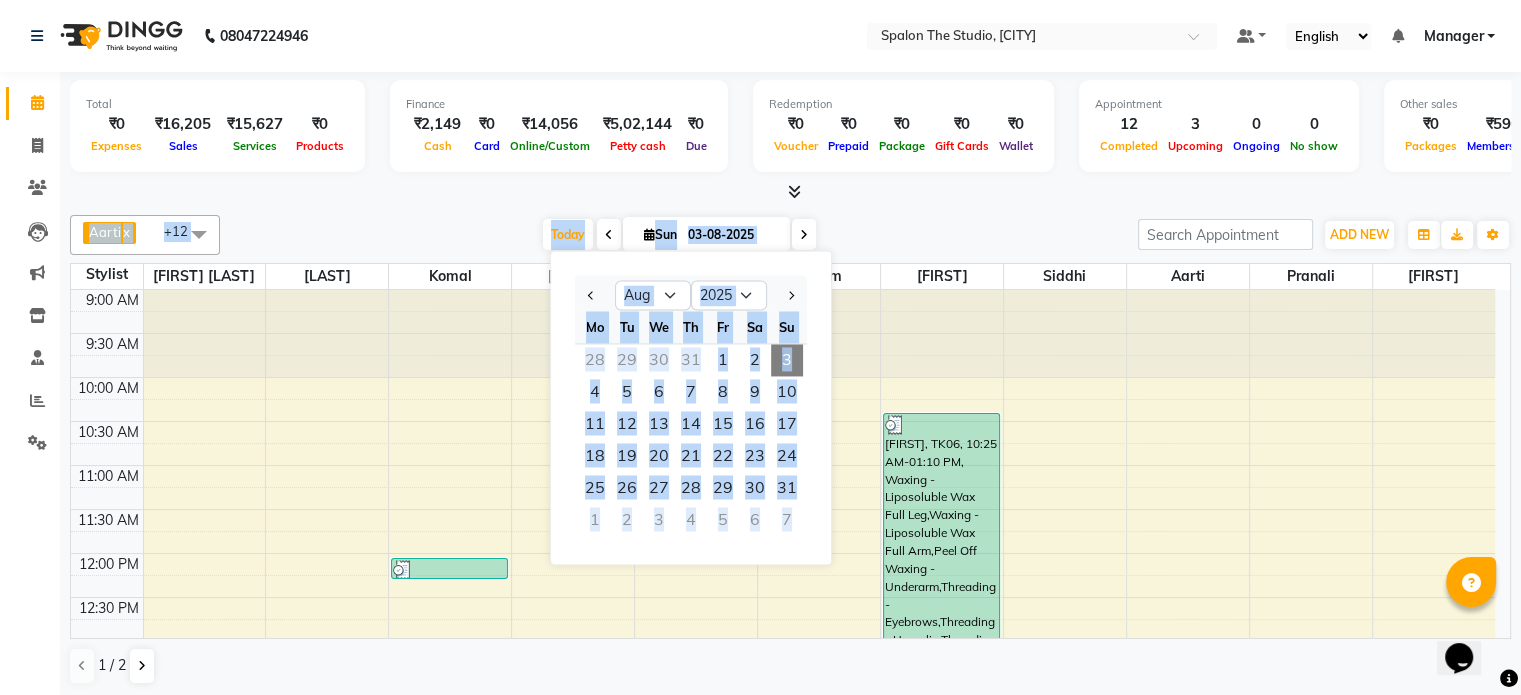 drag, startPoint x: 1000, startPoint y: 181, endPoint x: 998, endPoint y: 211, distance: 30.066593 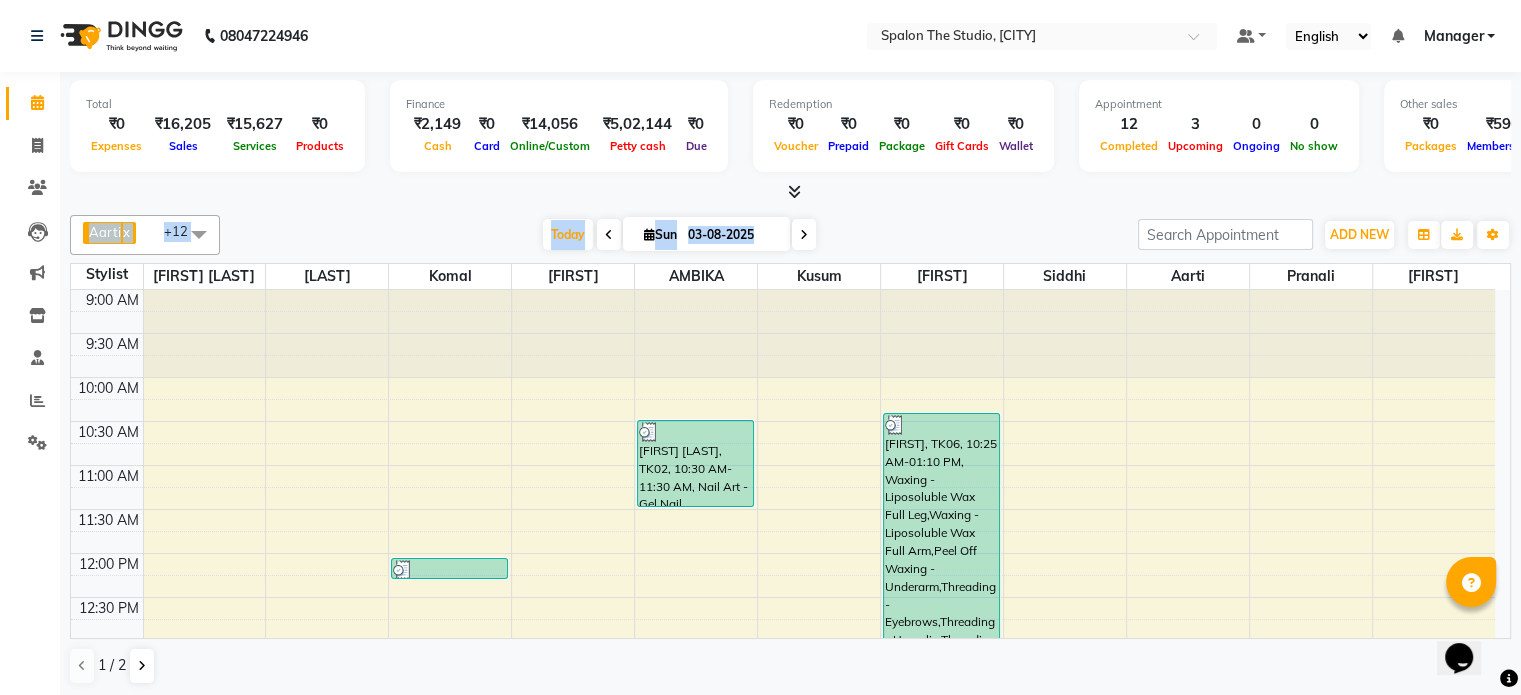 click on "Today  Sun 03-08-2025" at bounding box center (679, 235) 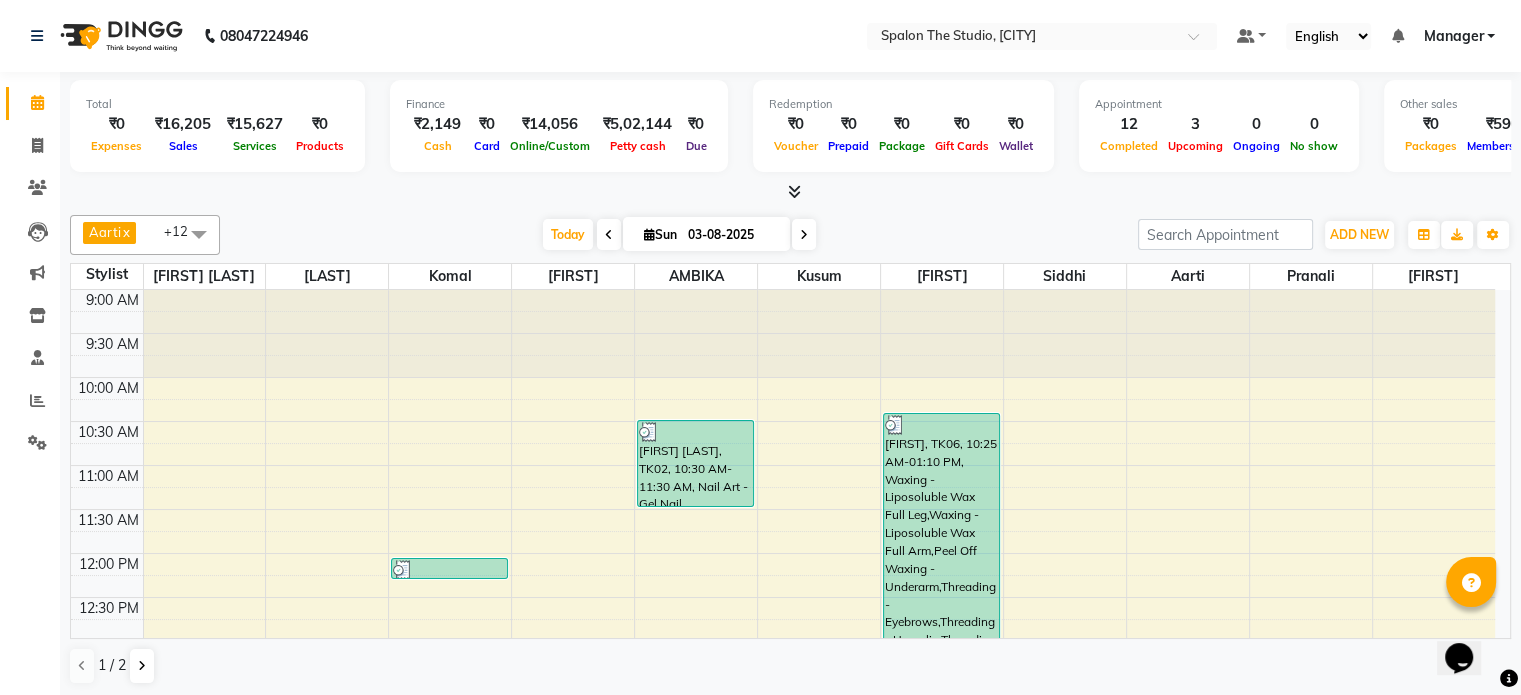 click on "Today  Sun 03-08-2025" at bounding box center (679, 235) 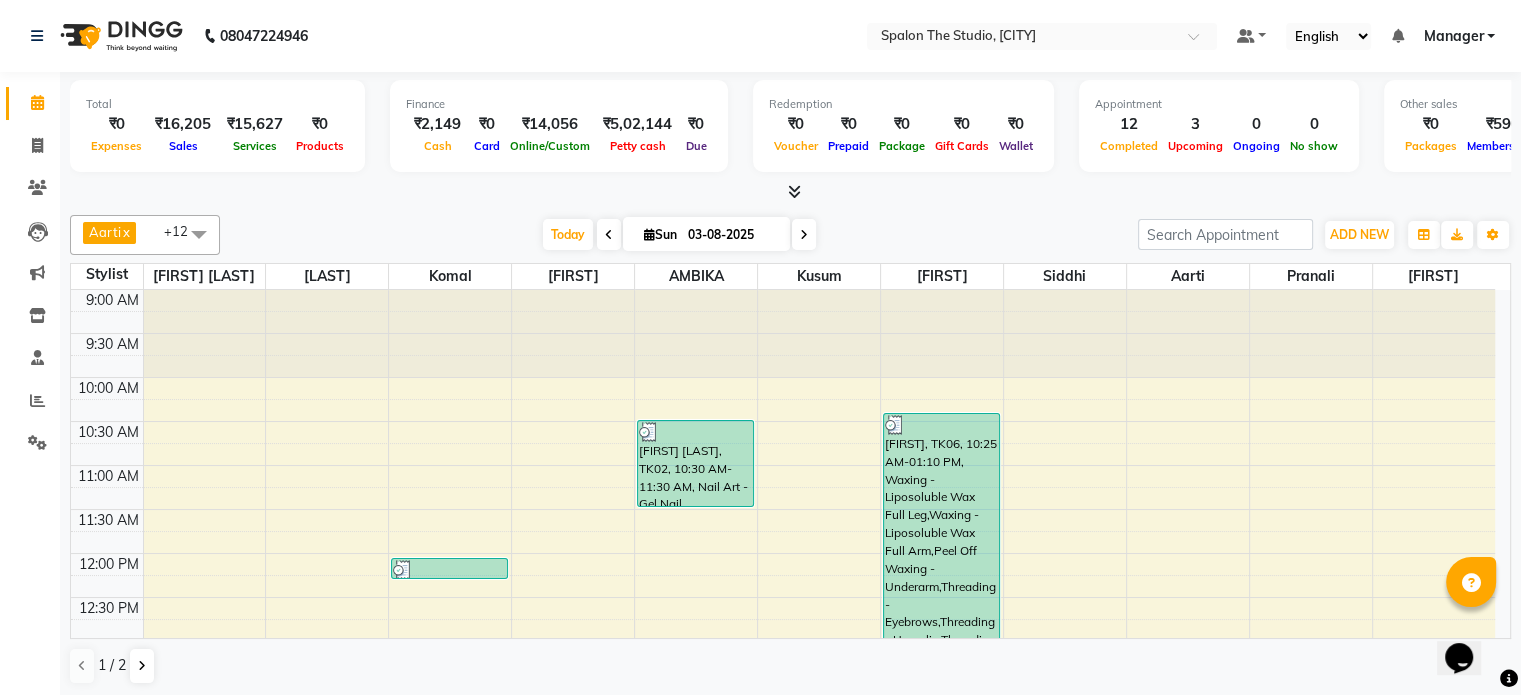 scroll, scrollTop: 0, scrollLeft: 0, axis: both 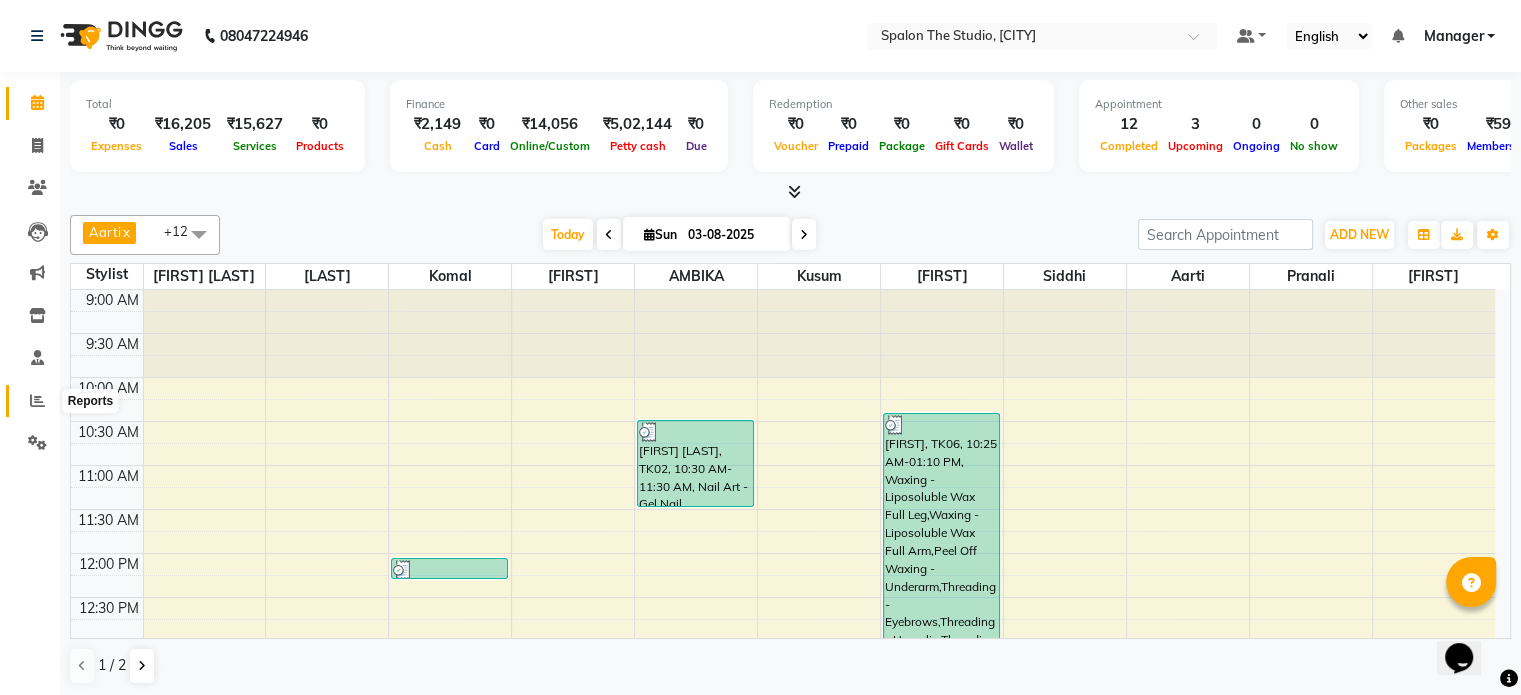 click 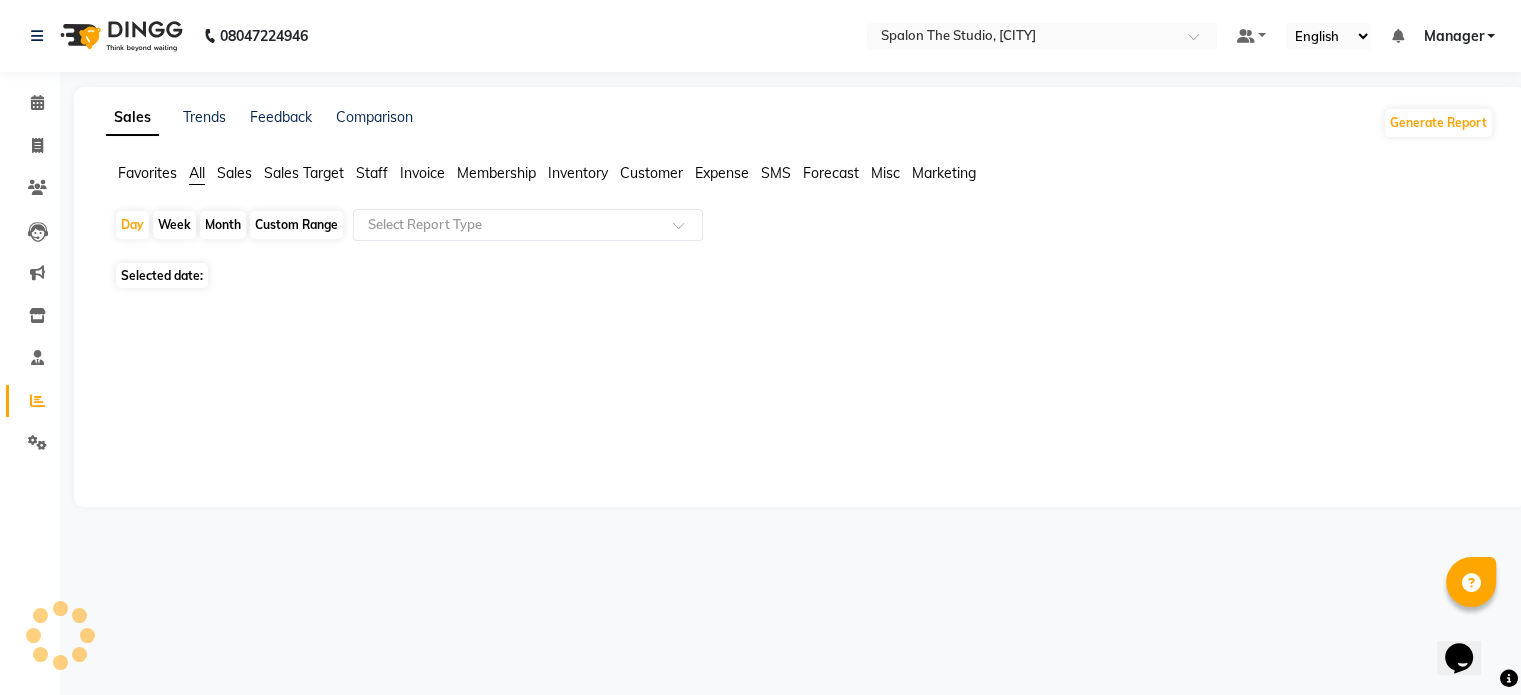scroll, scrollTop: 0, scrollLeft: 0, axis: both 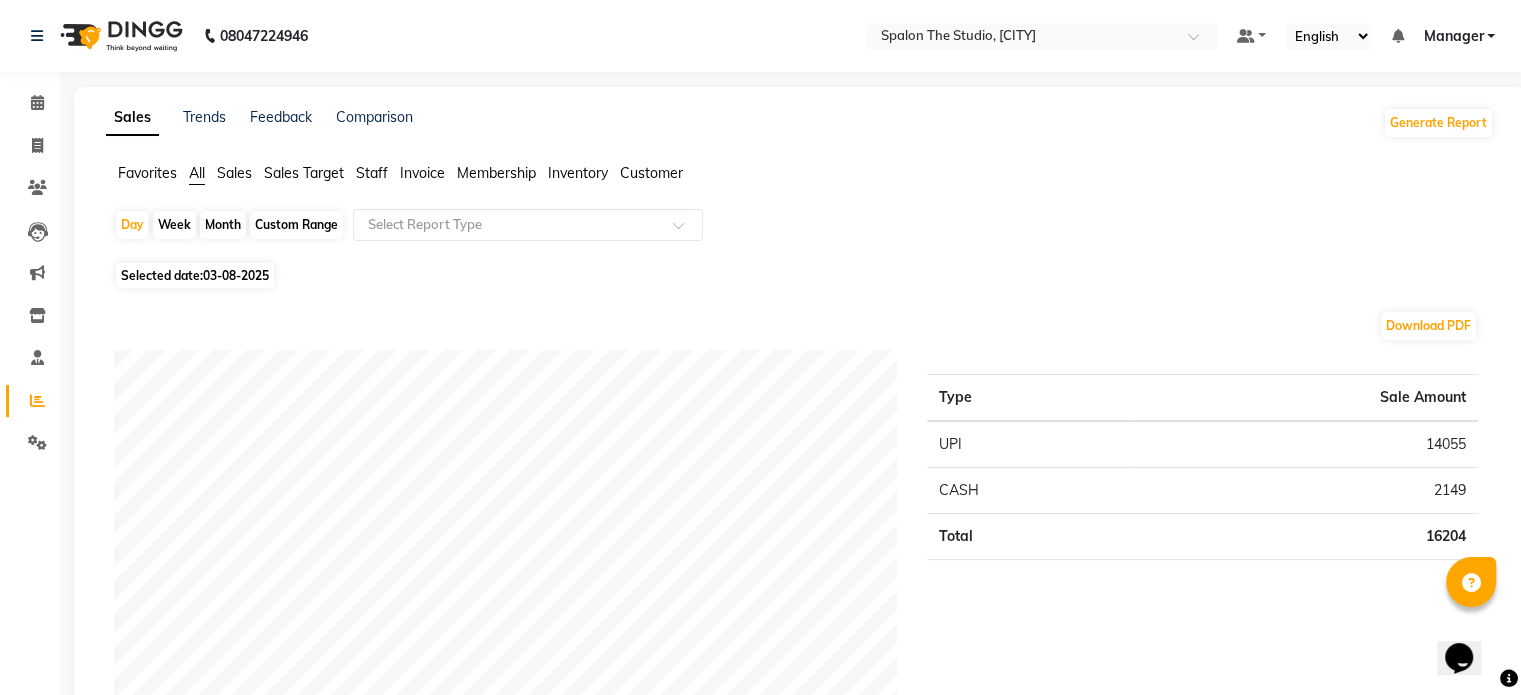 click on "Staff" 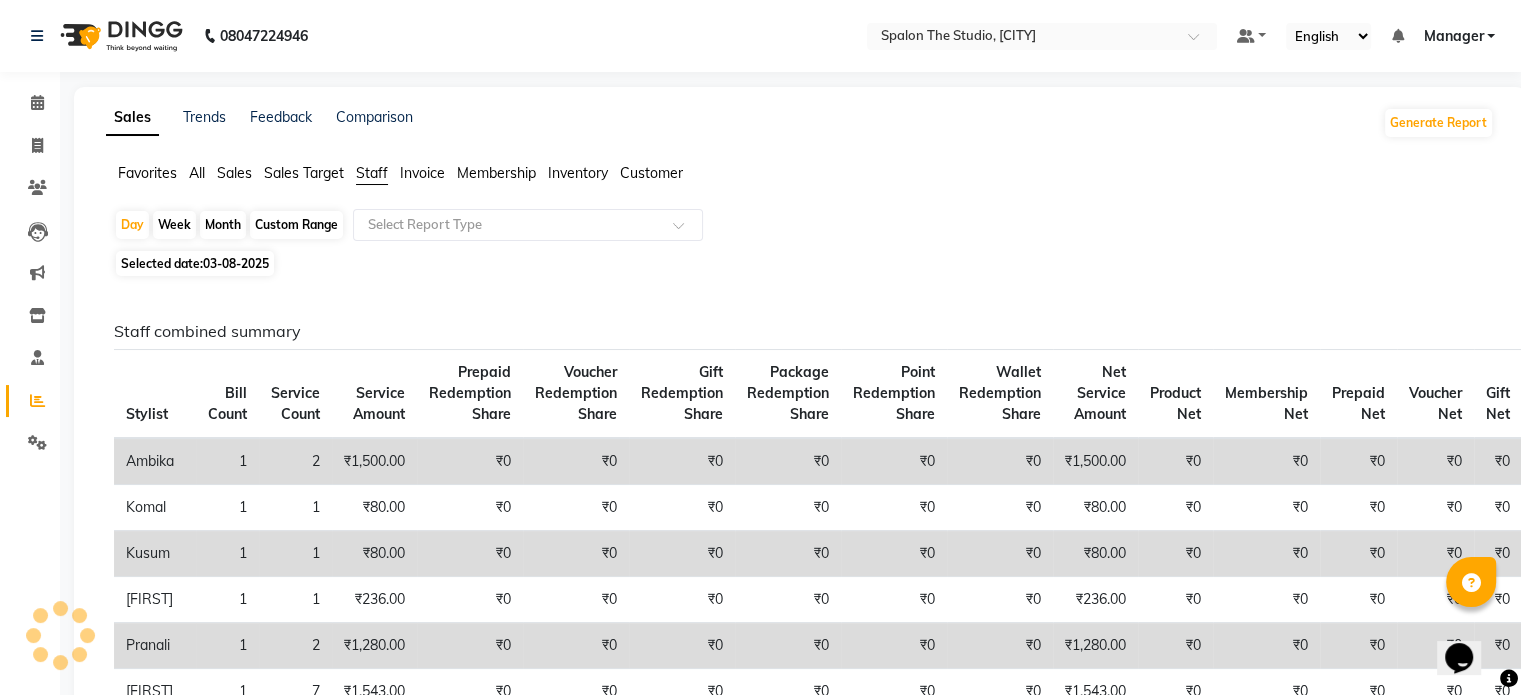 click on "Month" 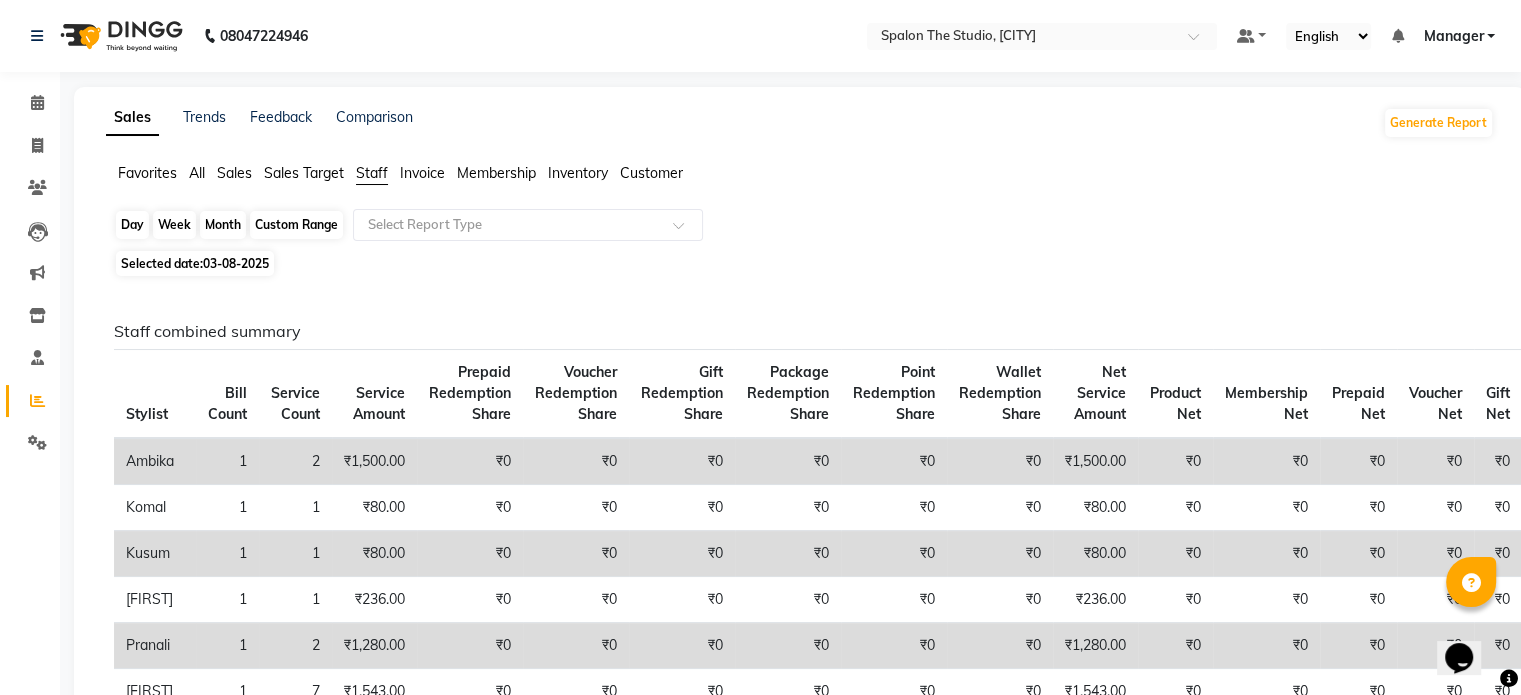 click on "Month" 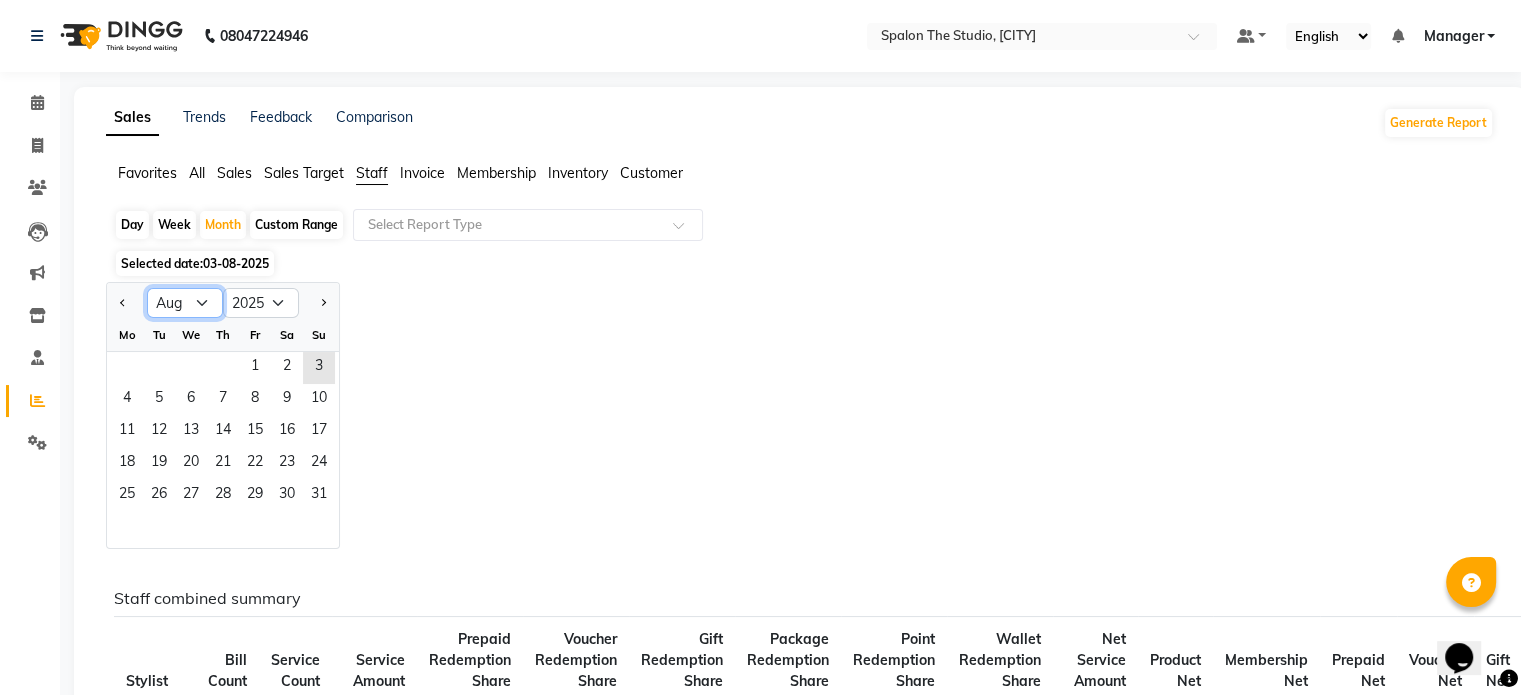 click on "Jan Feb Mar Apr May Jun Jul Aug Sep Oct Nov Dec" 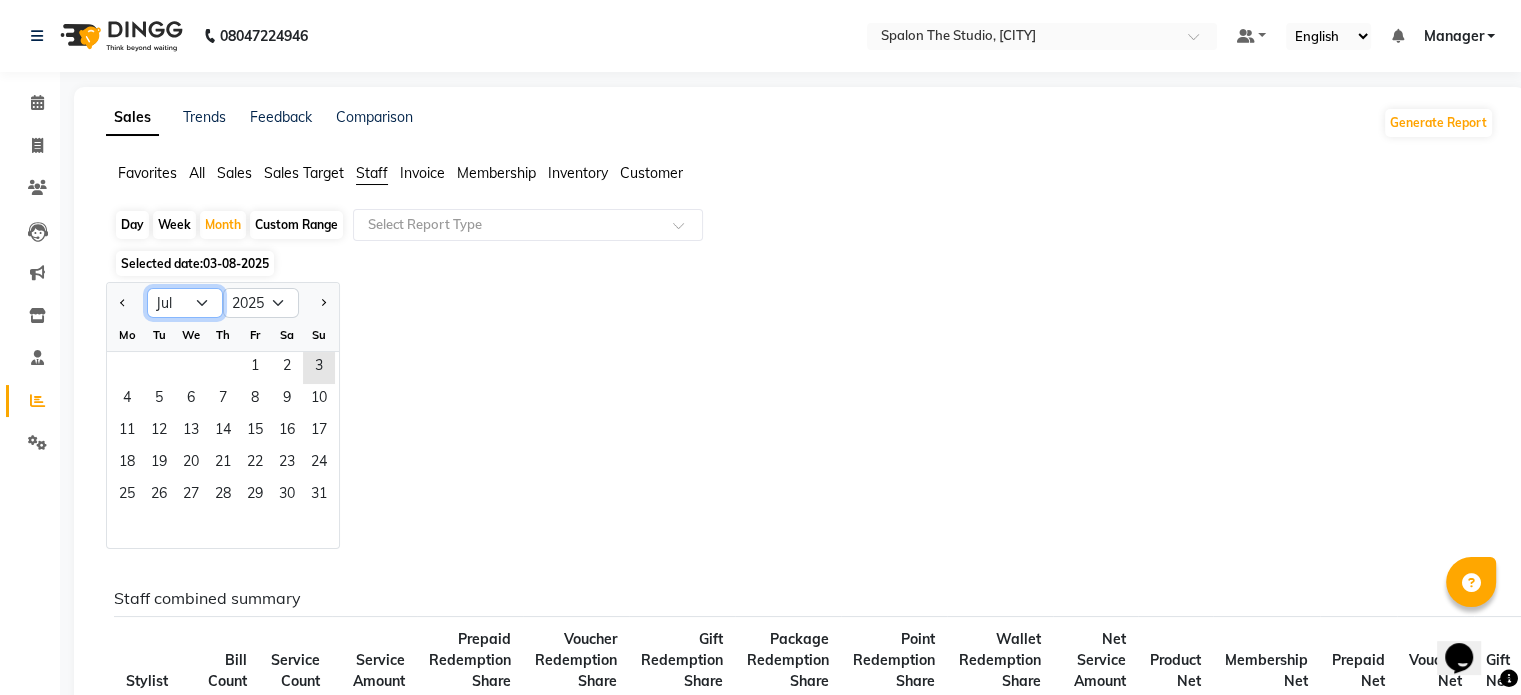 click on "Jan Feb Mar Apr May Jun Jul Aug Sep Oct Nov Dec" 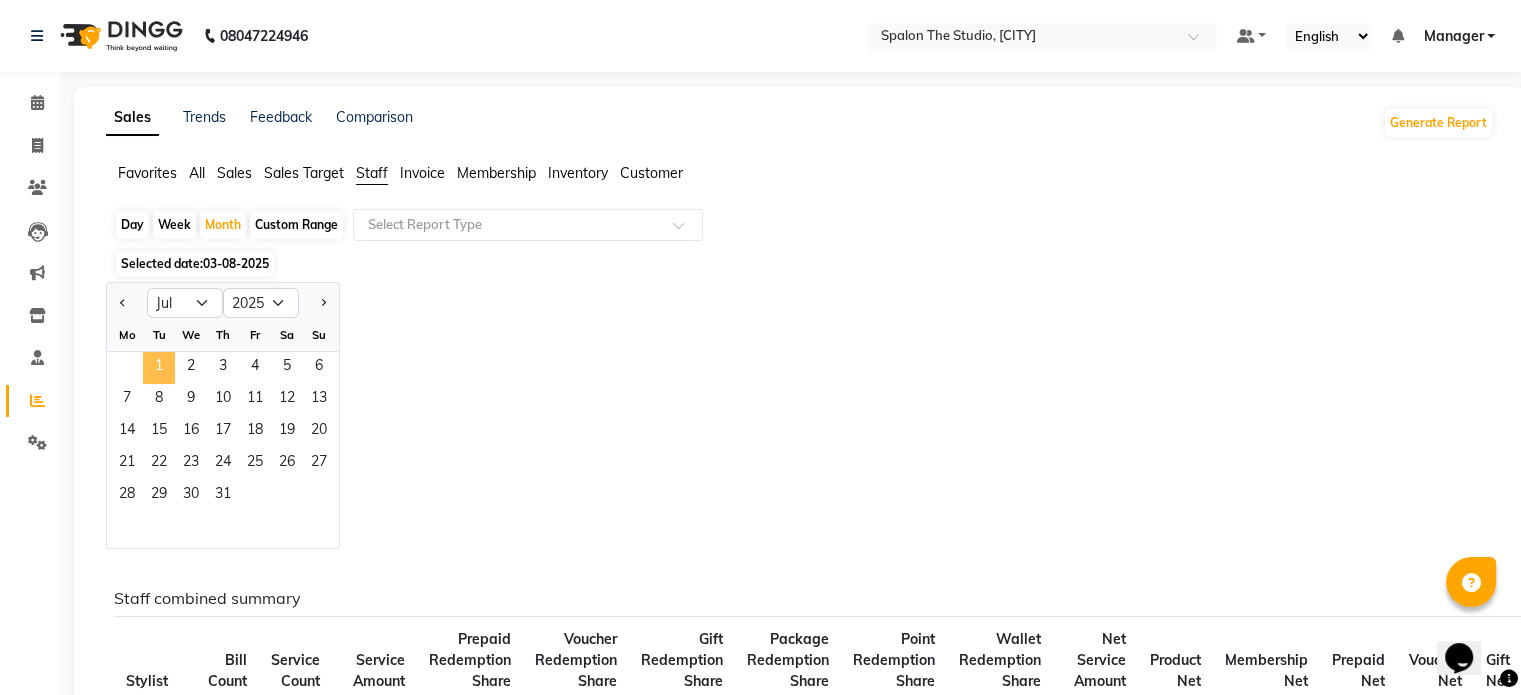 click on "1" 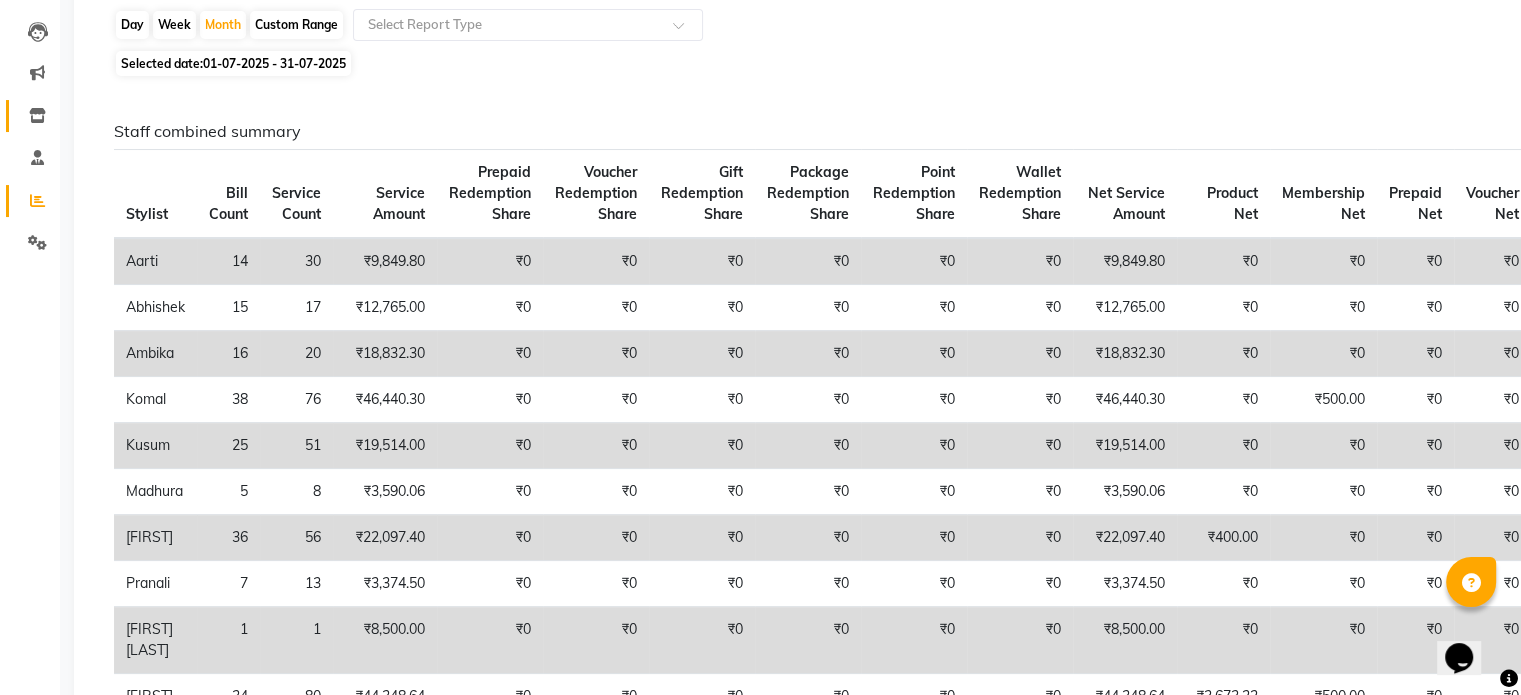scroll, scrollTop: 0, scrollLeft: 0, axis: both 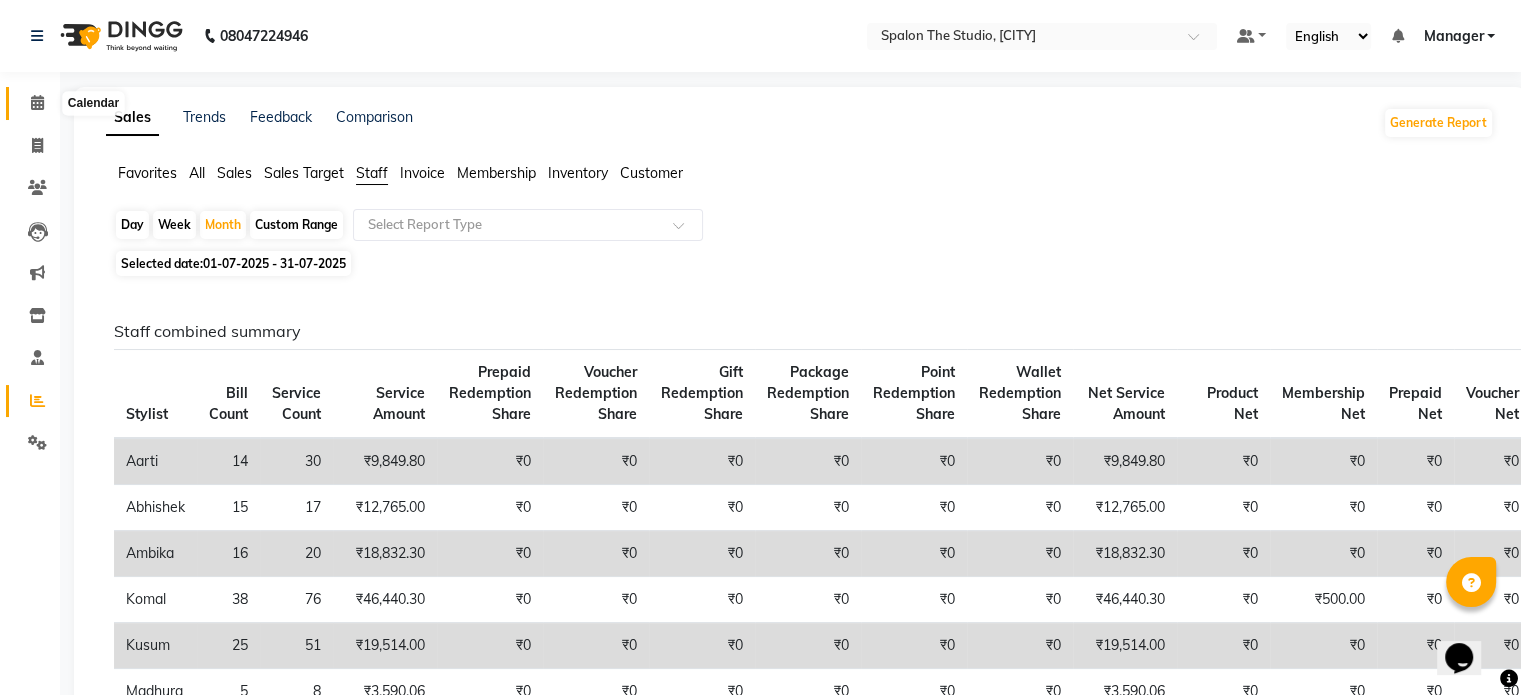 click 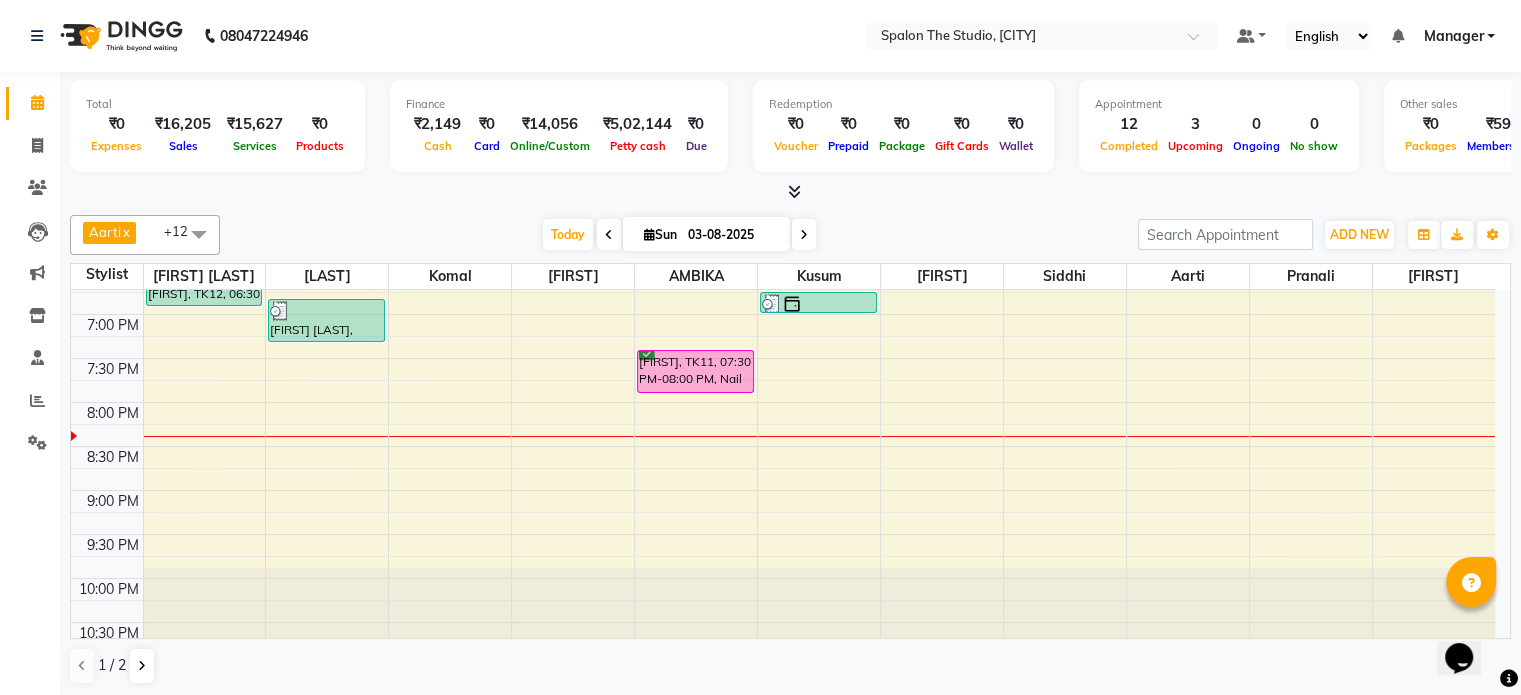 scroll, scrollTop: 871, scrollLeft: 0, axis: vertical 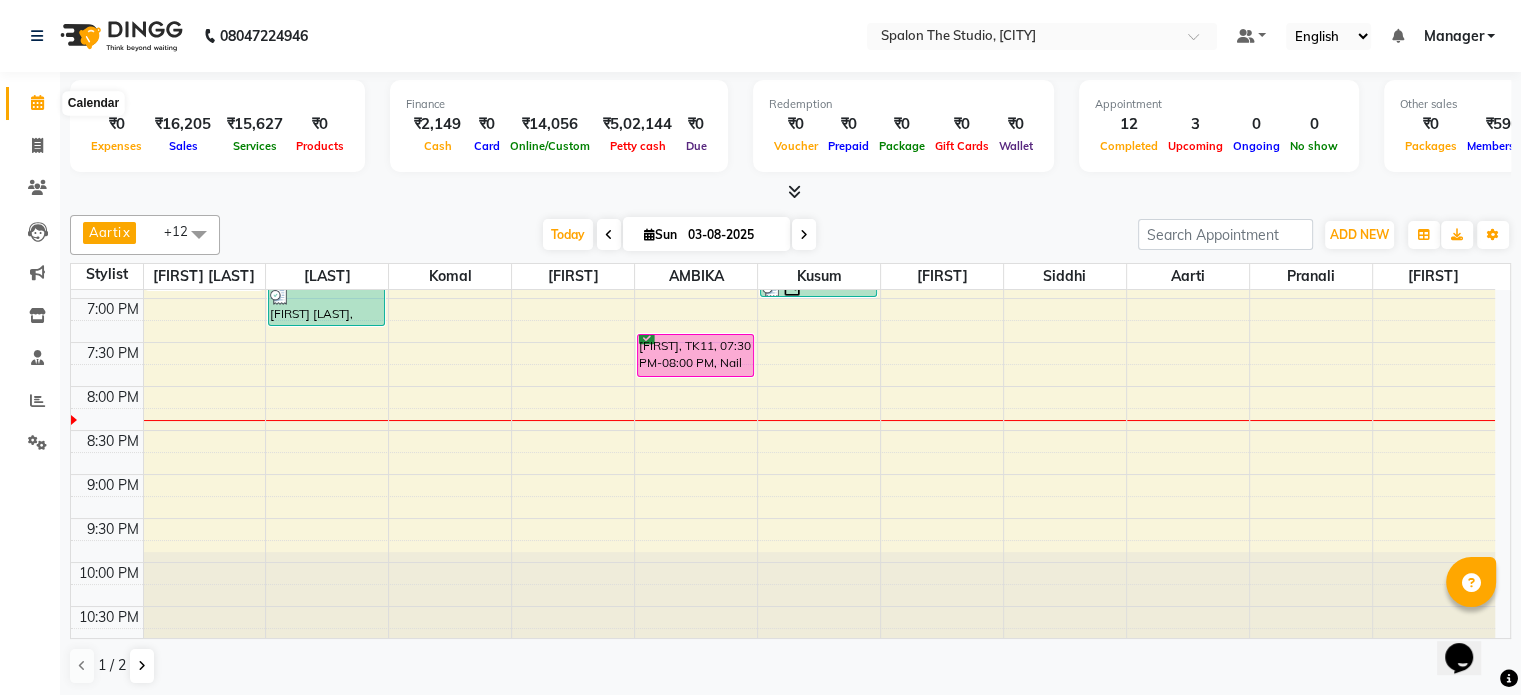 click 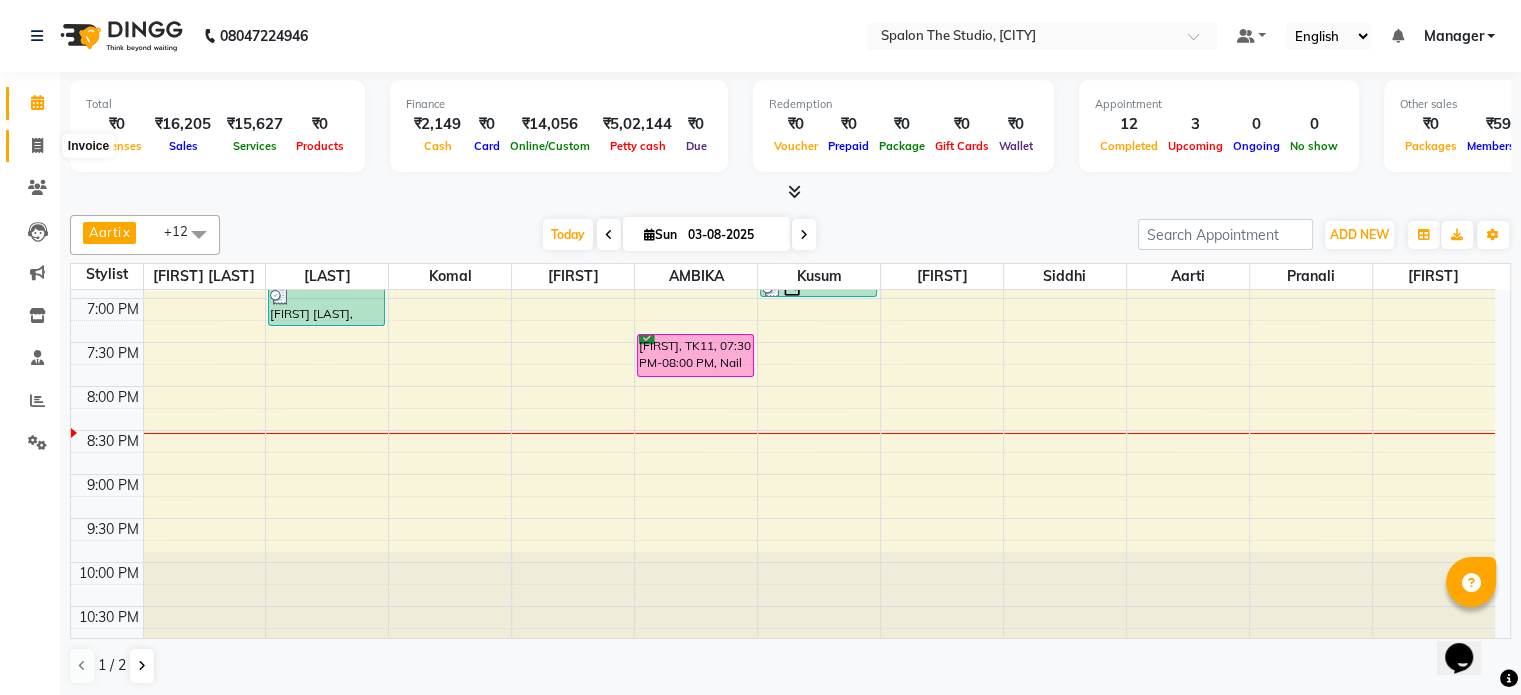 click 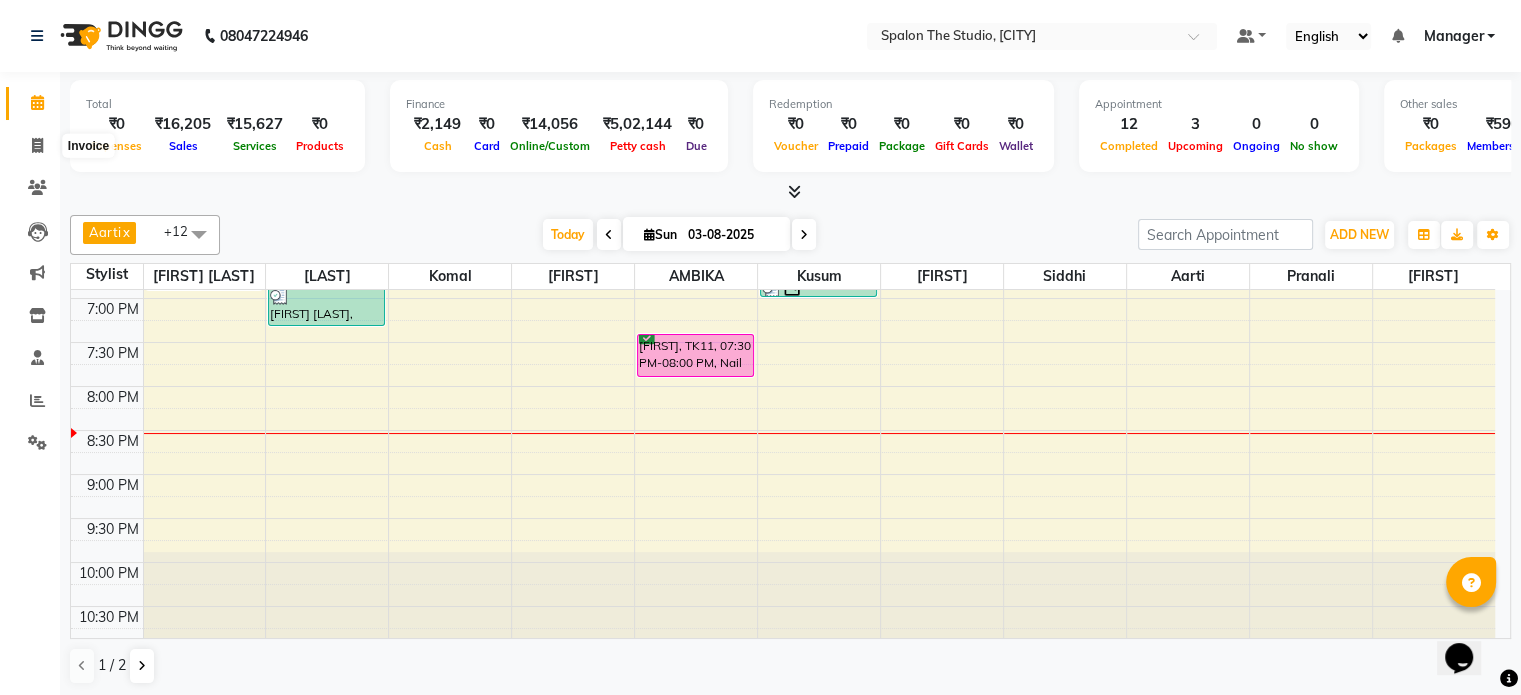 select on "903" 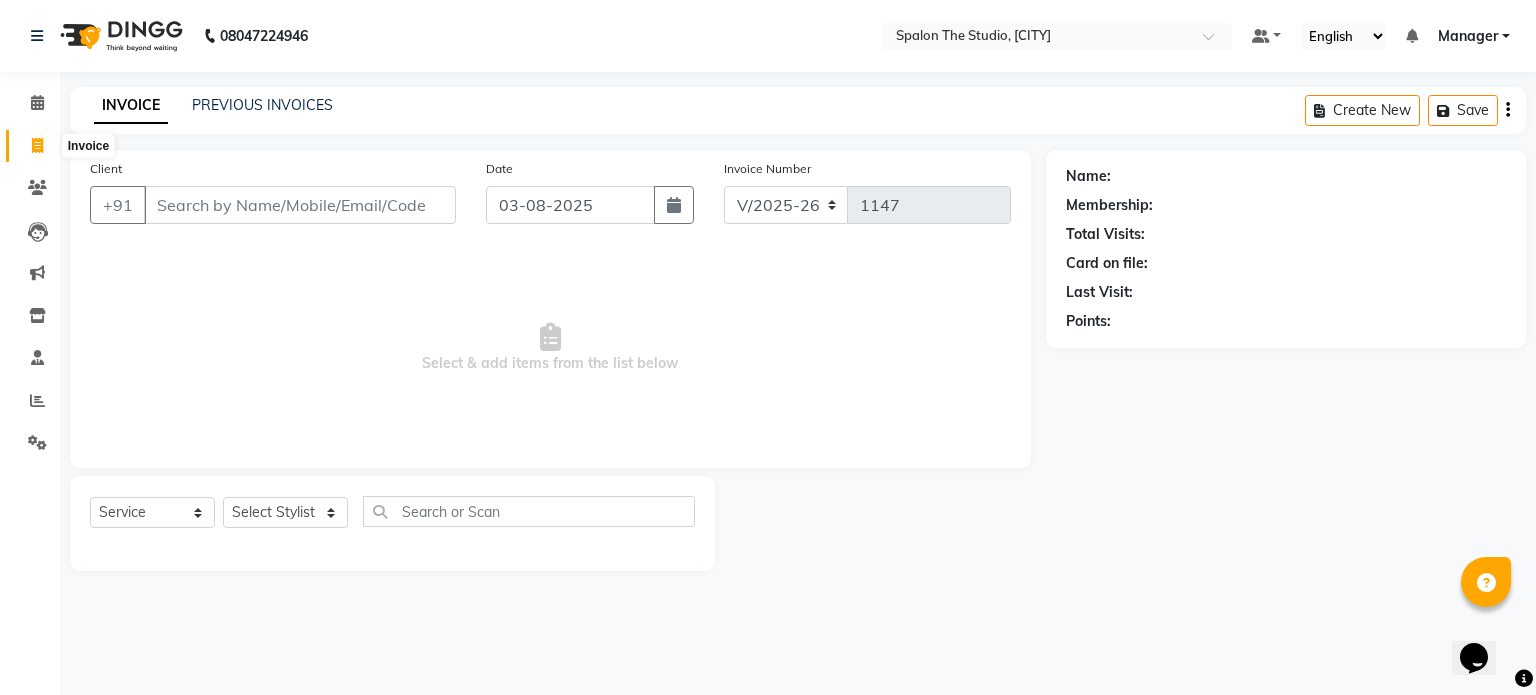 click 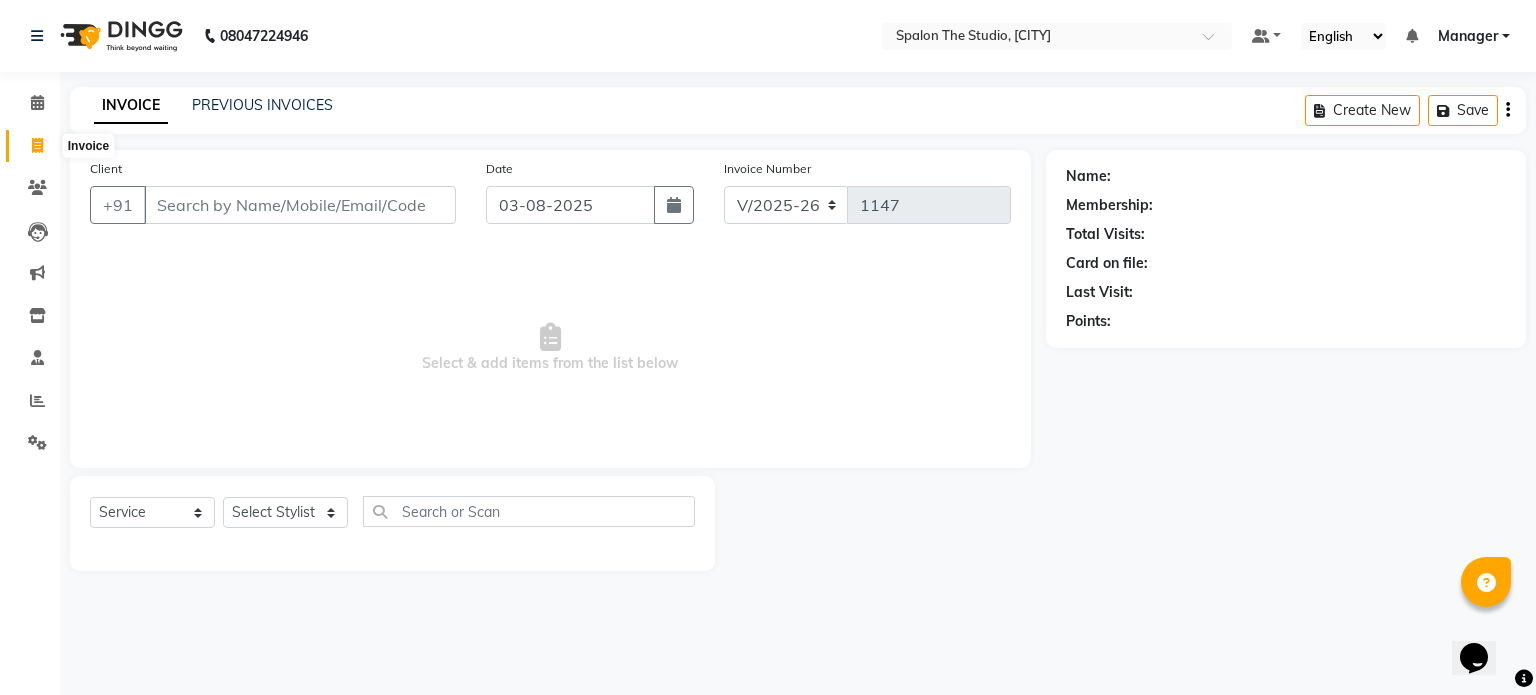 select on "903" 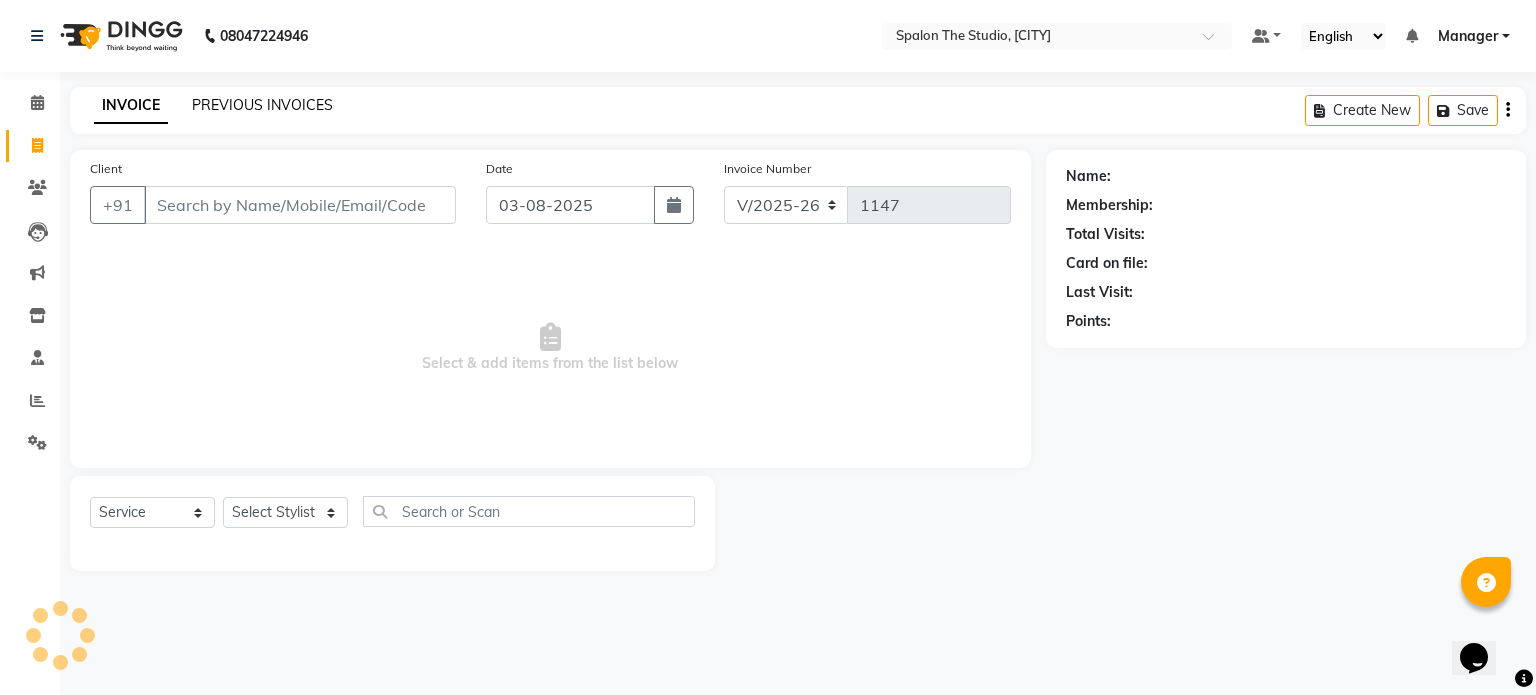 click on "PREVIOUS INVOICES" 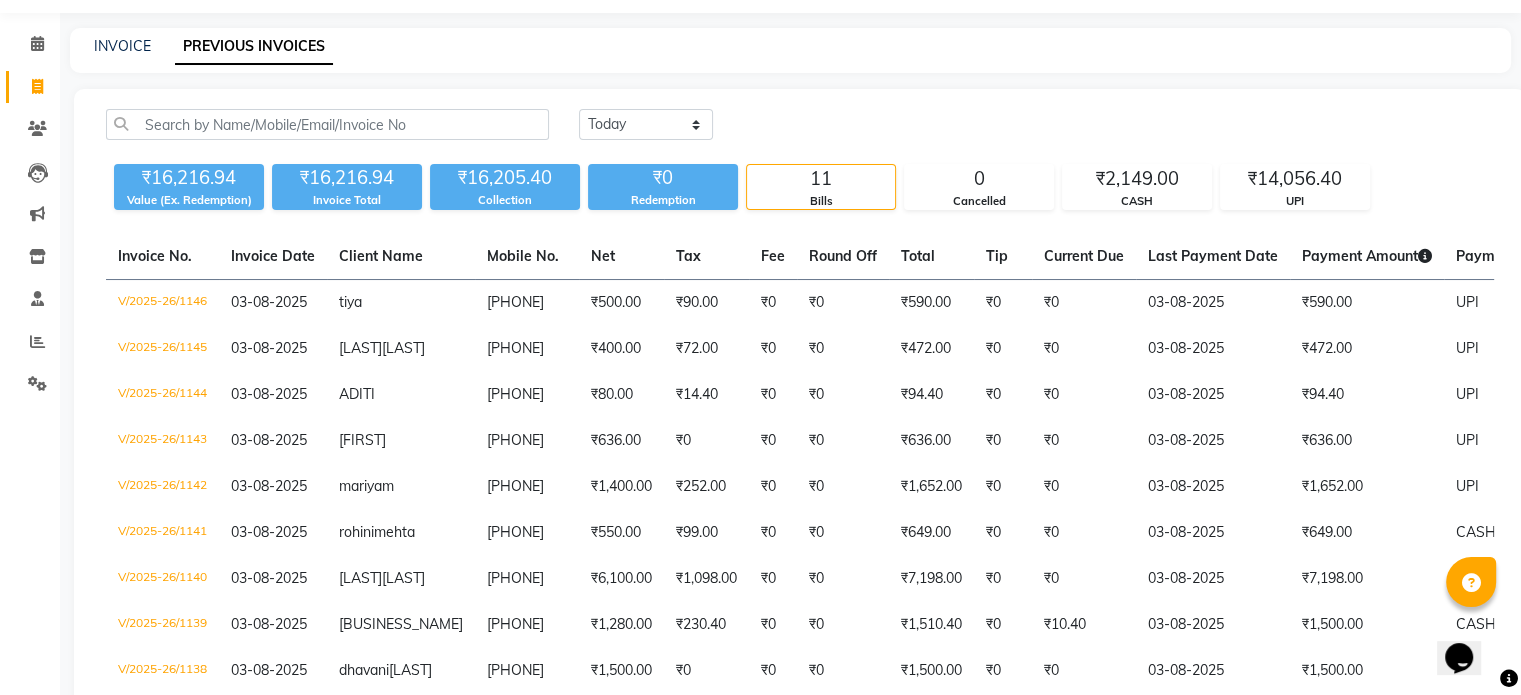 scroll, scrollTop: 51, scrollLeft: 0, axis: vertical 